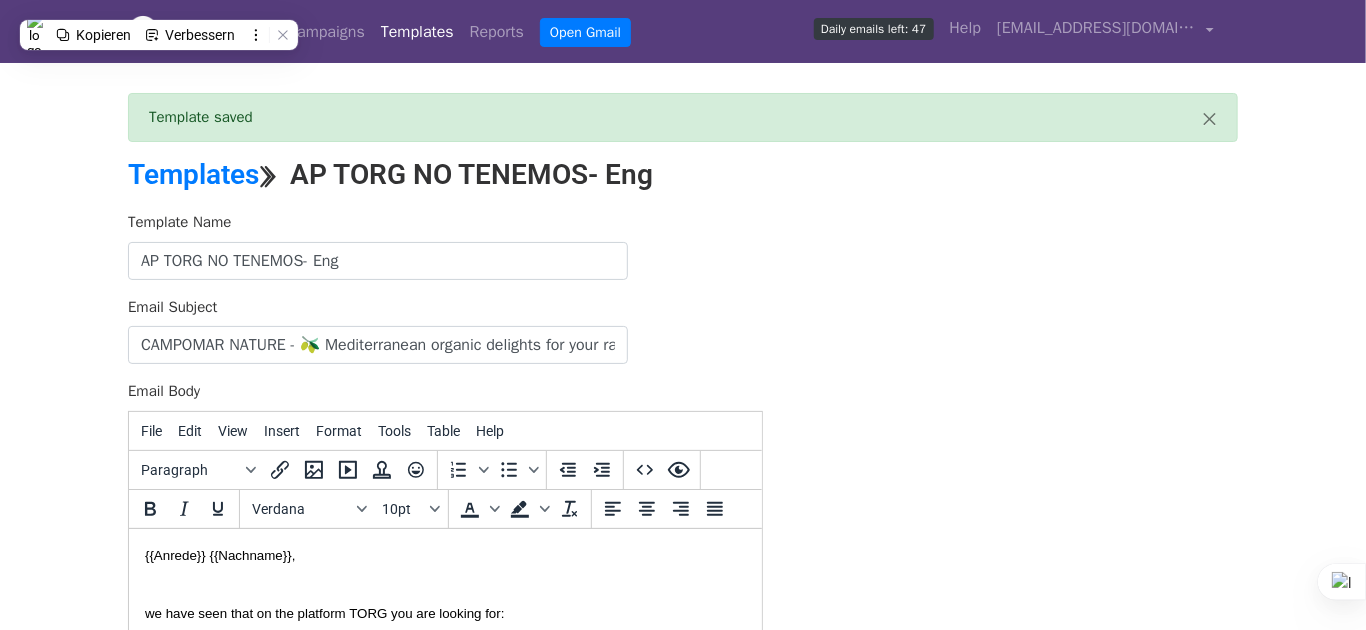 scroll, scrollTop: 0, scrollLeft: 0, axis: both 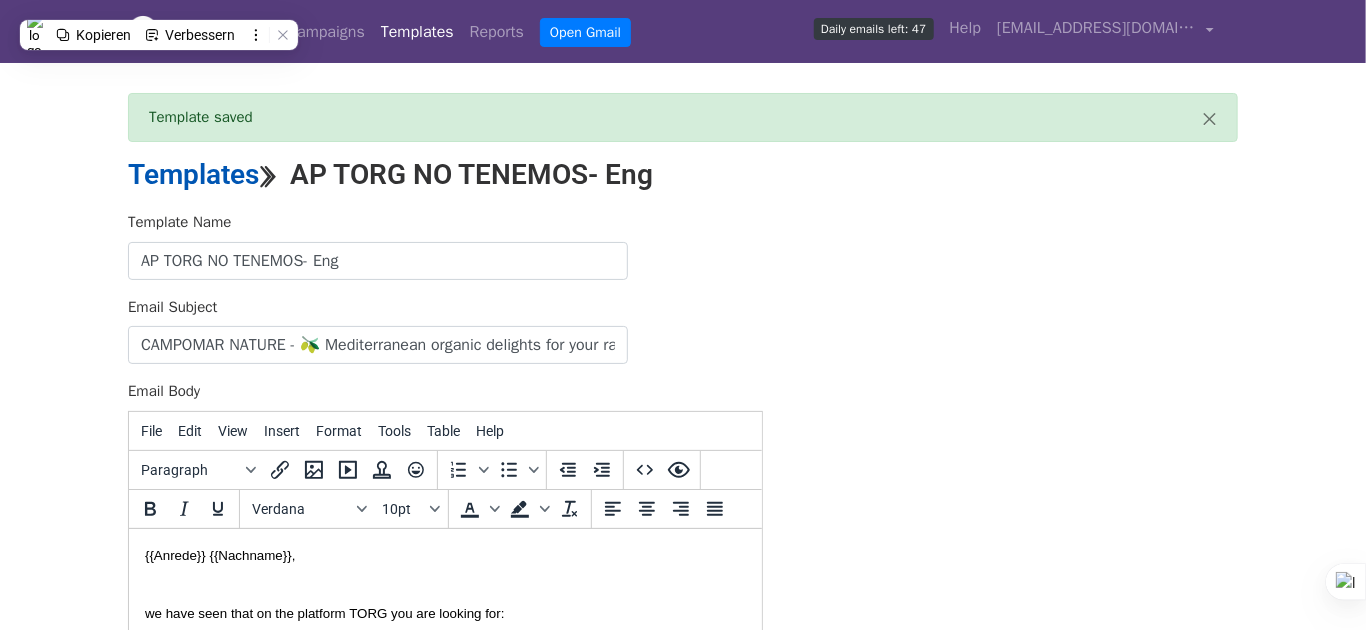 click on "Templates" at bounding box center (193, 174) 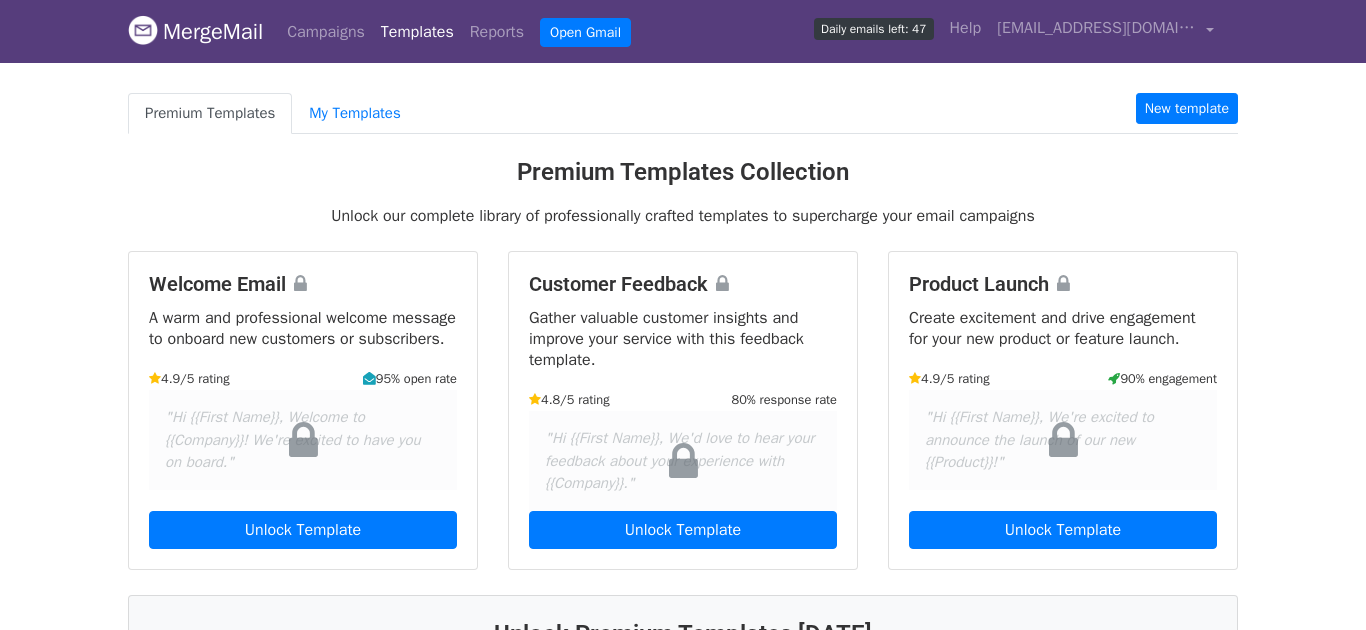 scroll, scrollTop: 0, scrollLeft: 0, axis: both 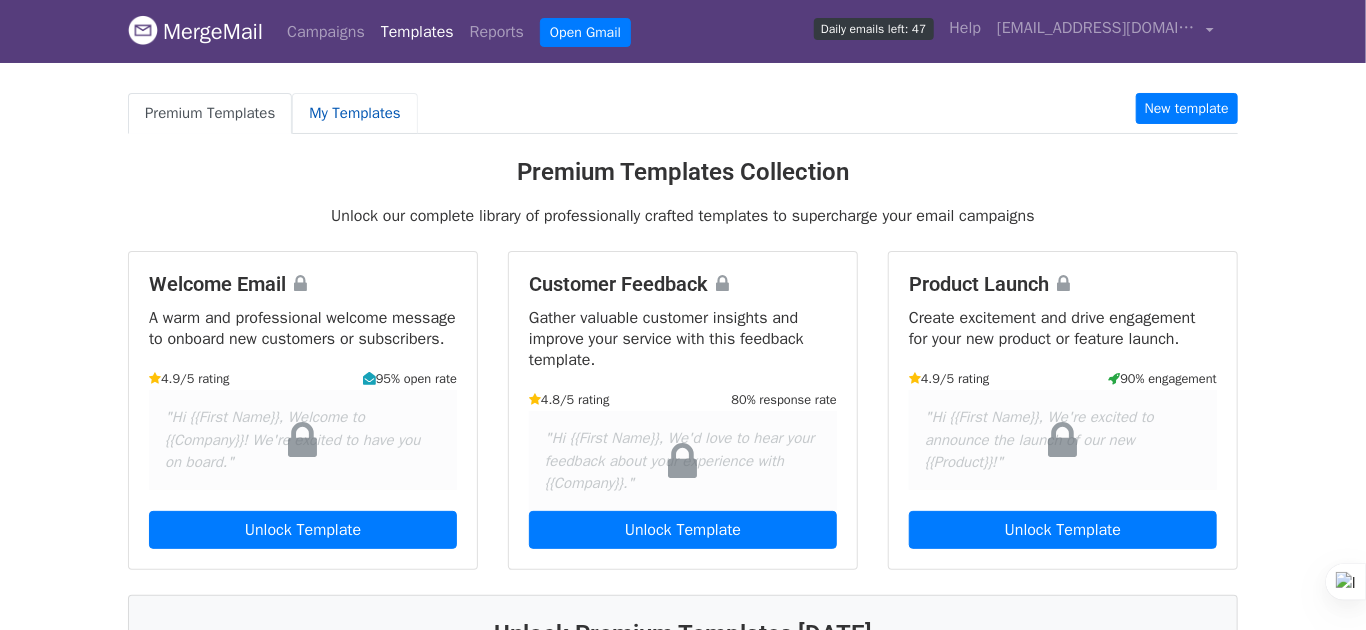 click on "My Templates" at bounding box center (354, 113) 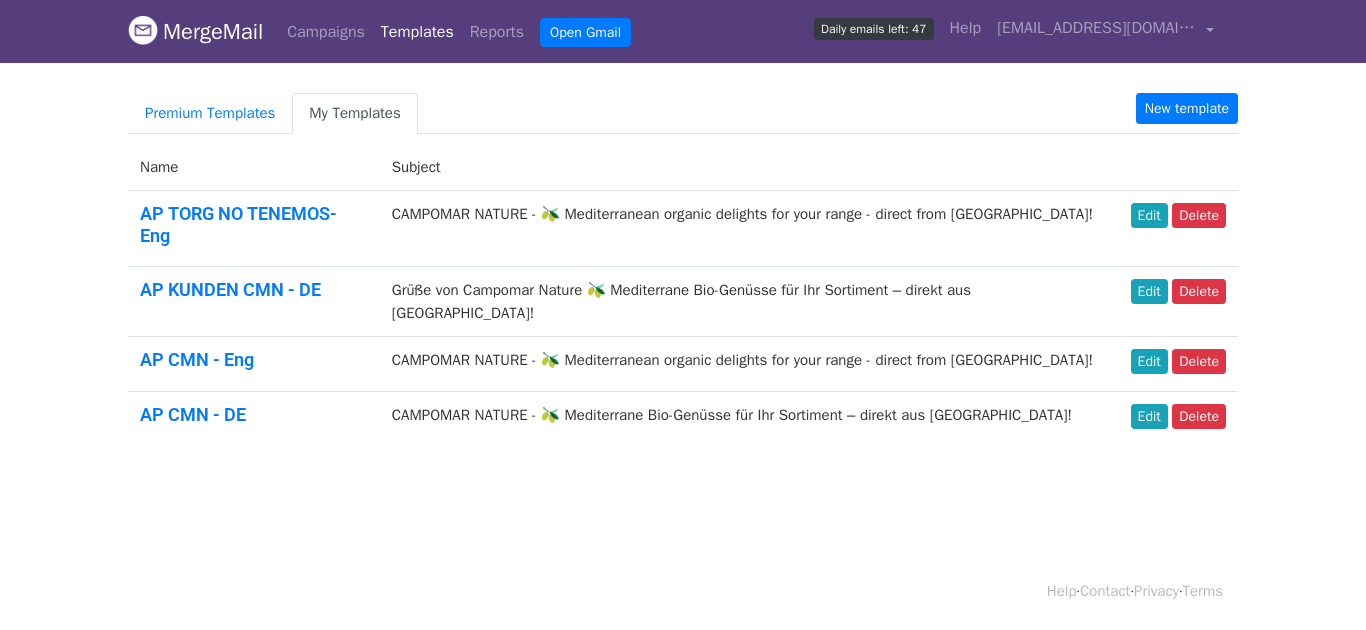 scroll, scrollTop: 0, scrollLeft: 0, axis: both 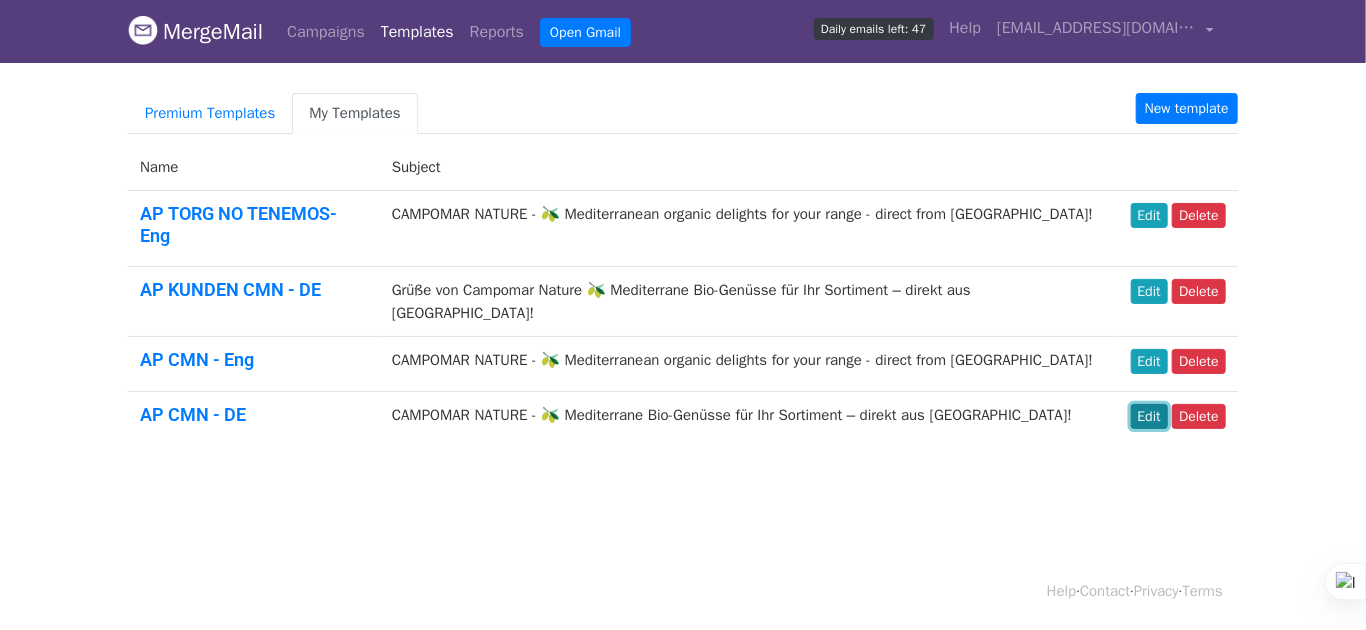 click on "Edit" at bounding box center (1149, 416) 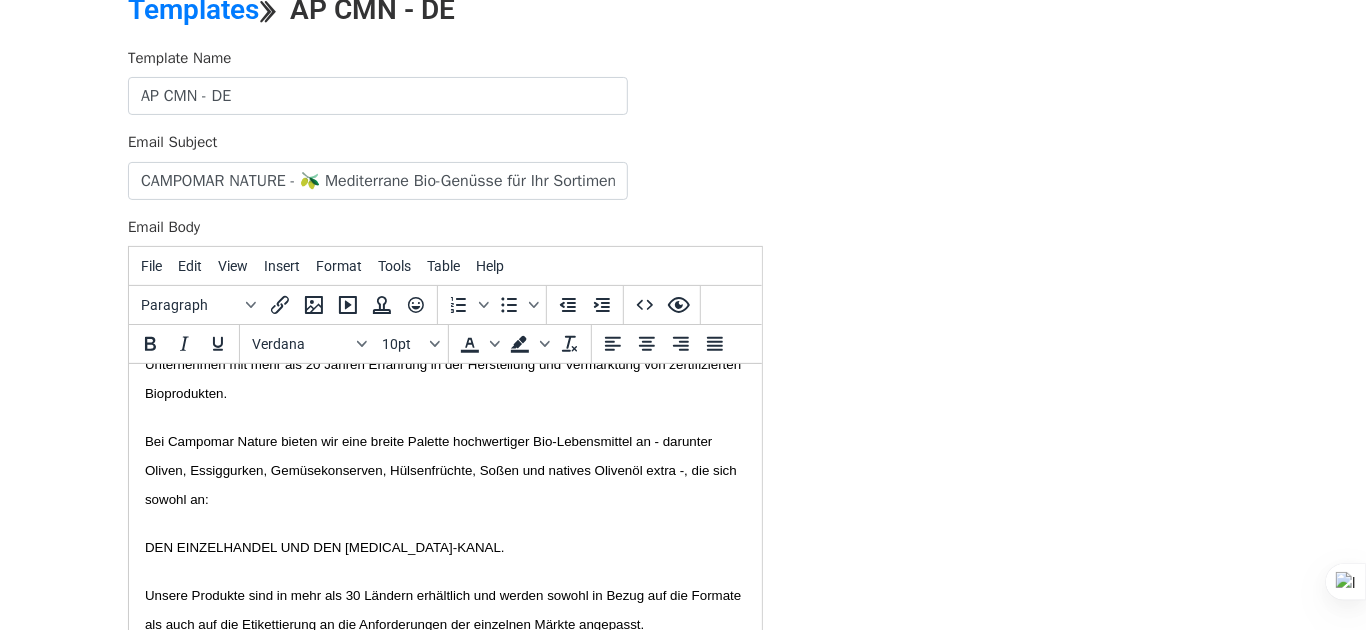 scroll, scrollTop: 100, scrollLeft: 0, axis: vertical 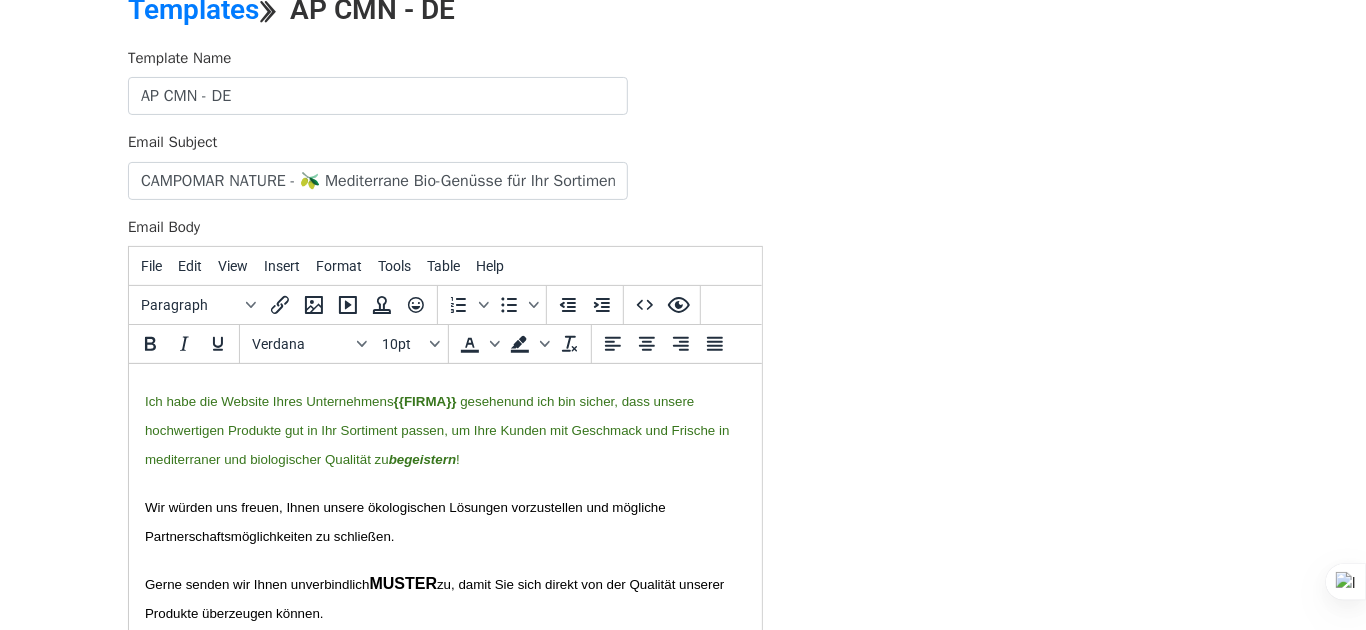 click on "Wir würden uns freuen, Ihnen unsere ökologischen Lösungen vorzustellen und mögliche Partnerschaftsmöglichkeiten zu schließen." at bounding box center [444, 521] 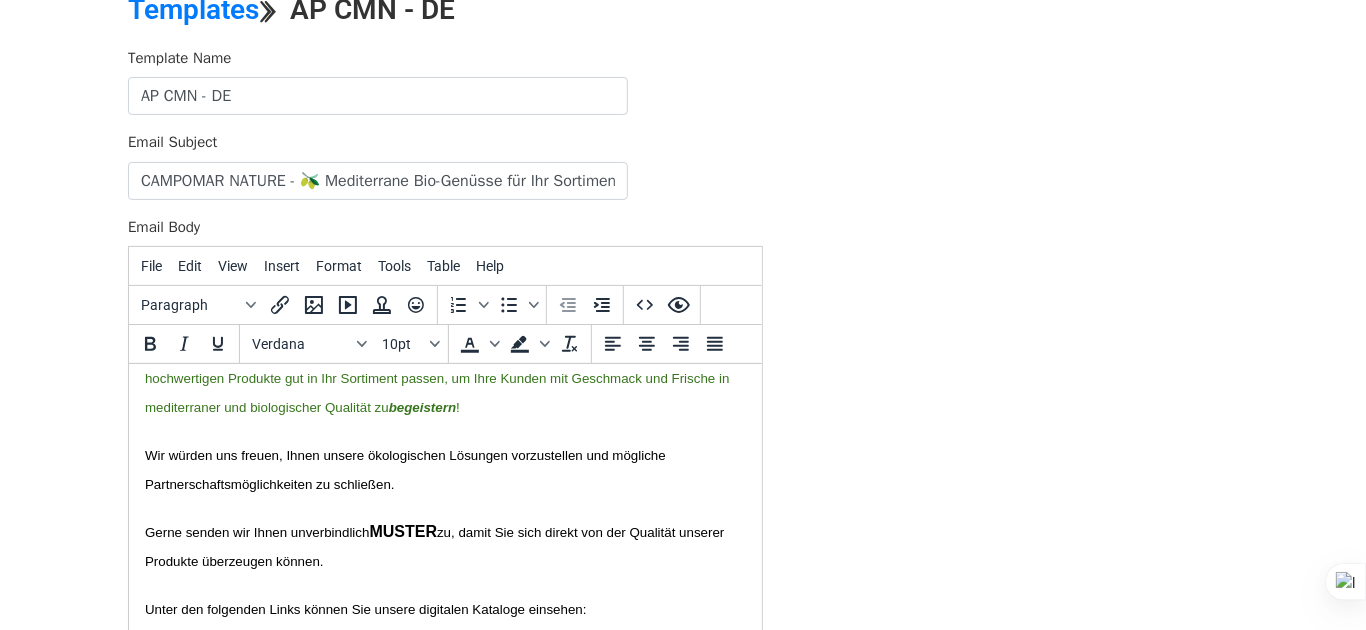scroll, scrollTop: 656, scrollLeft: 0, axis: vertical 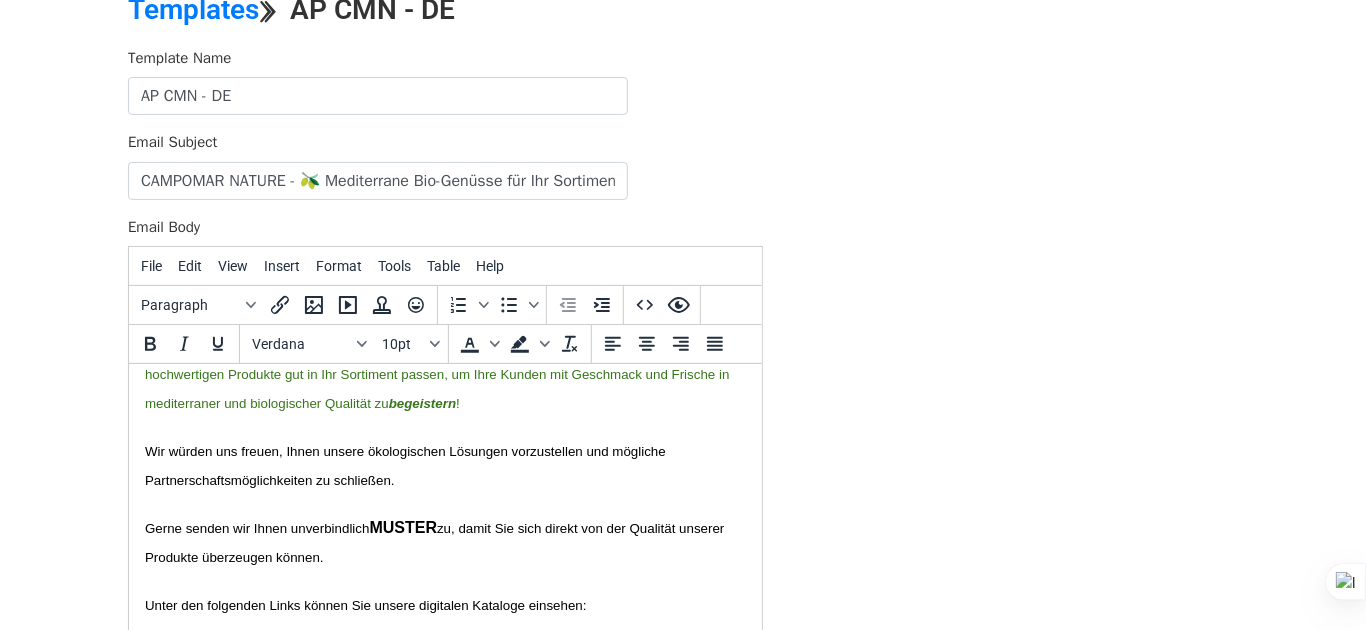 click on "Wir würden uns freuen, Ihnen unsere ökologischen Lösungen vorzustellen und mögliche Partnerschaftsmöglichkeiten zu schließen." at bounding box center (406, 465) 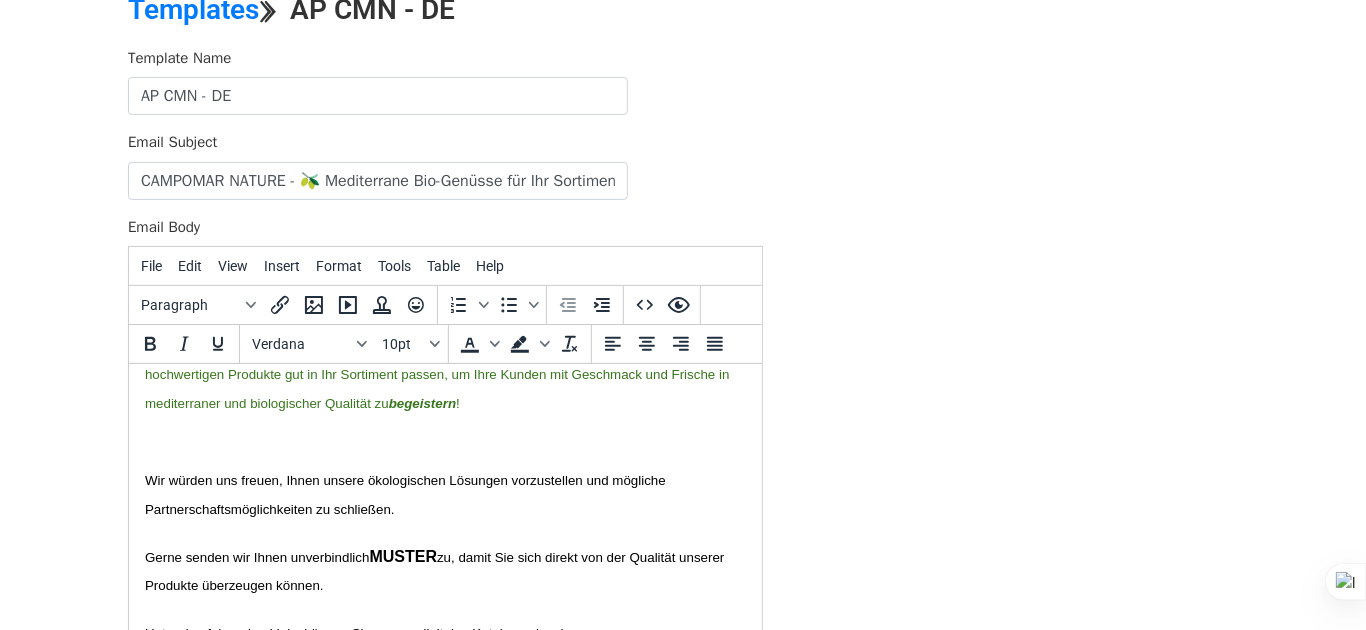 paste 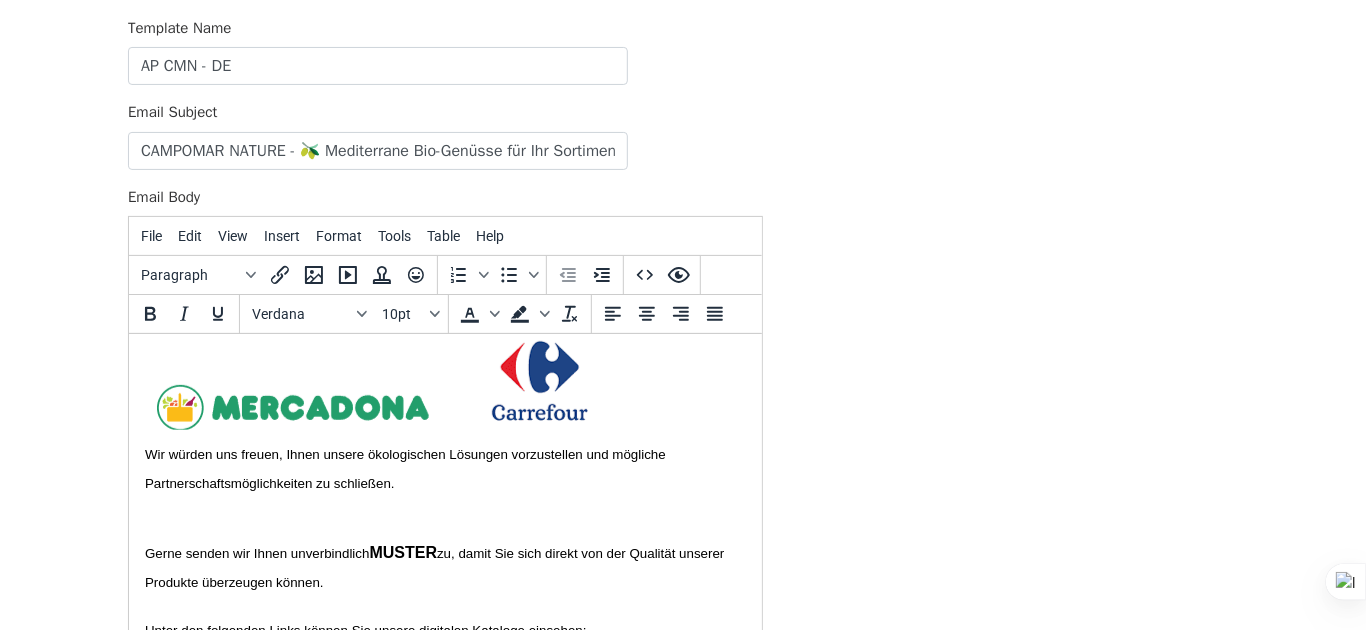 scroll, scrollTop: 811, scrollLeft: 0, axis: vertical 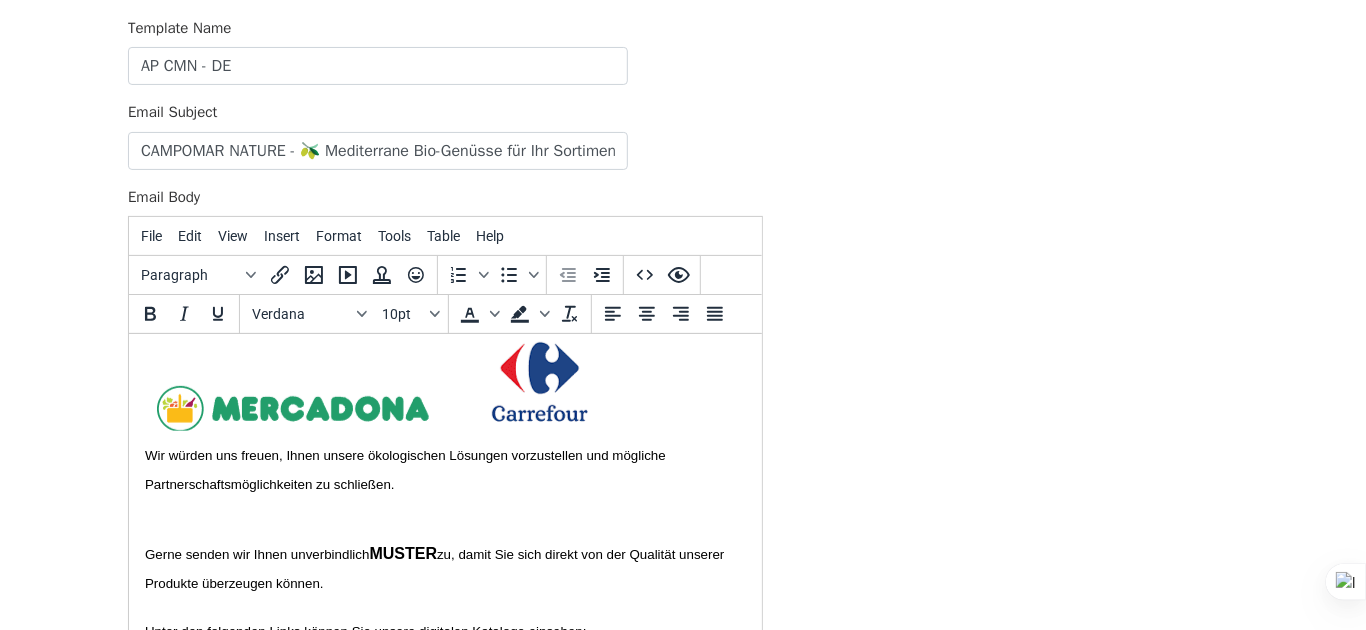 click on "Wir würden uns freuen, Ihnen unsere ökologischen Lösungen vorzustellen und mögliche Partnerschaftsmöglichkeiten zu schließen." at bounding box center [406, 470] 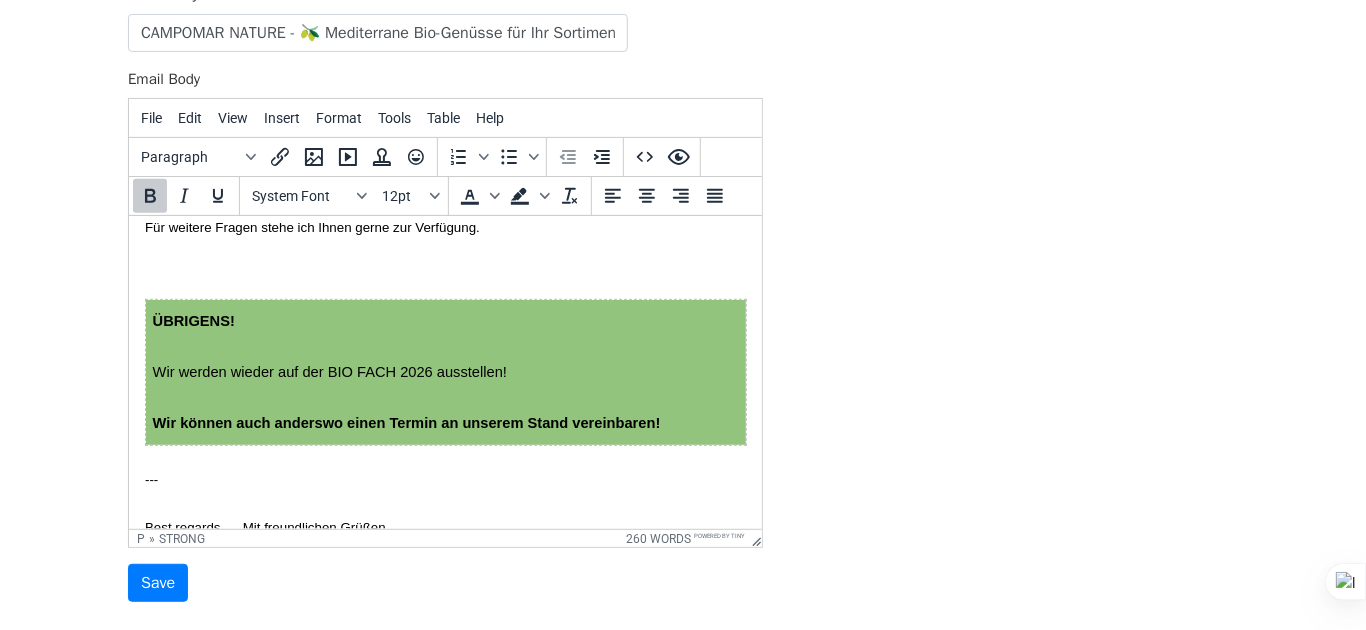 scroll, scrollTop: 380, scrollLeft: 0, axis: vertical 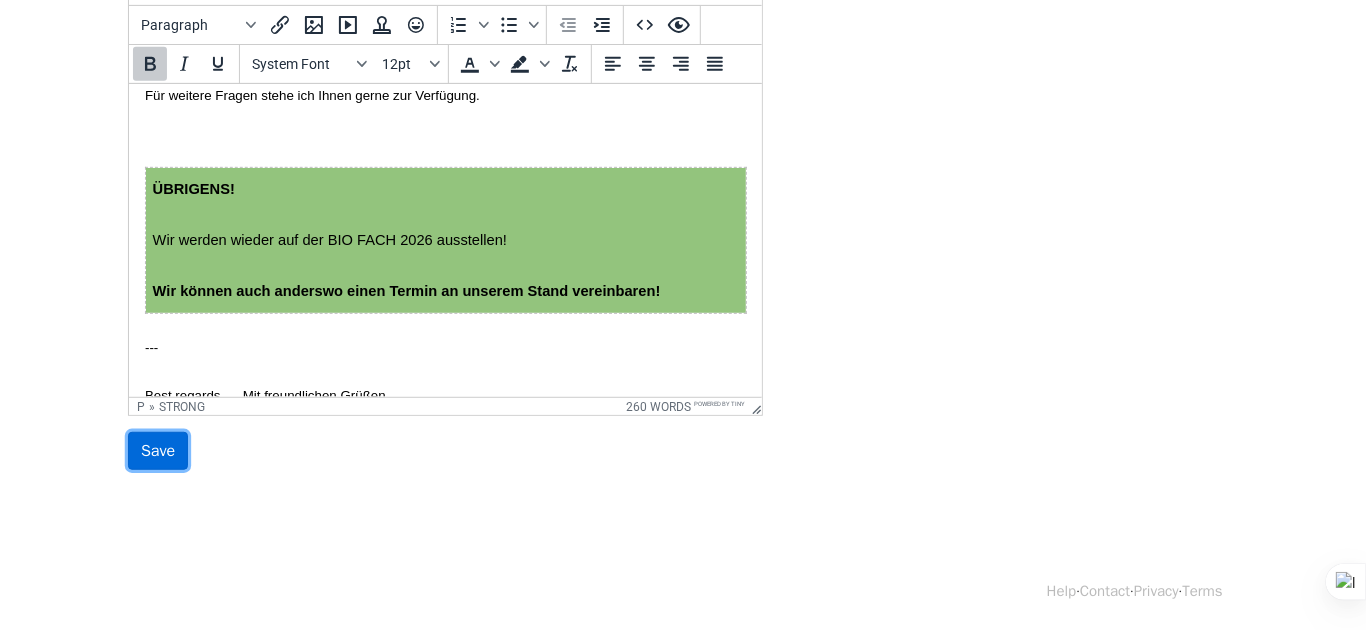 click on "Save" at bounding box center [158, 451] 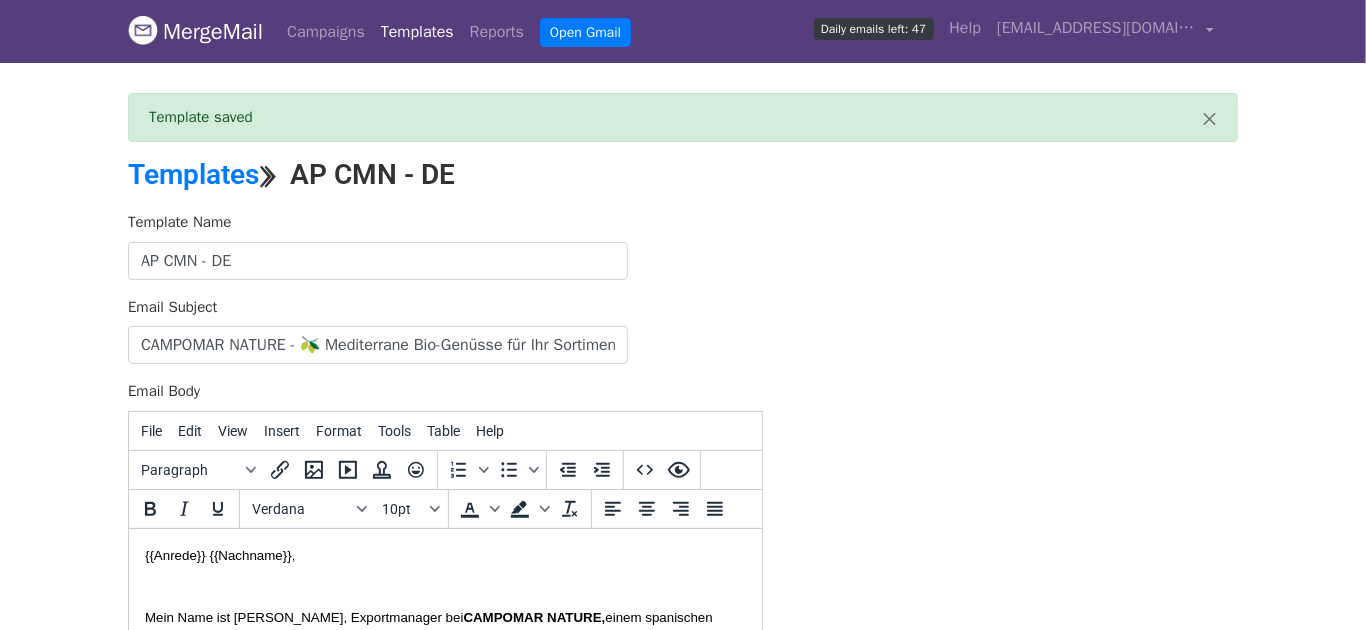 scroll, scrollTop: 0, scrollLeft: 0, axis: both 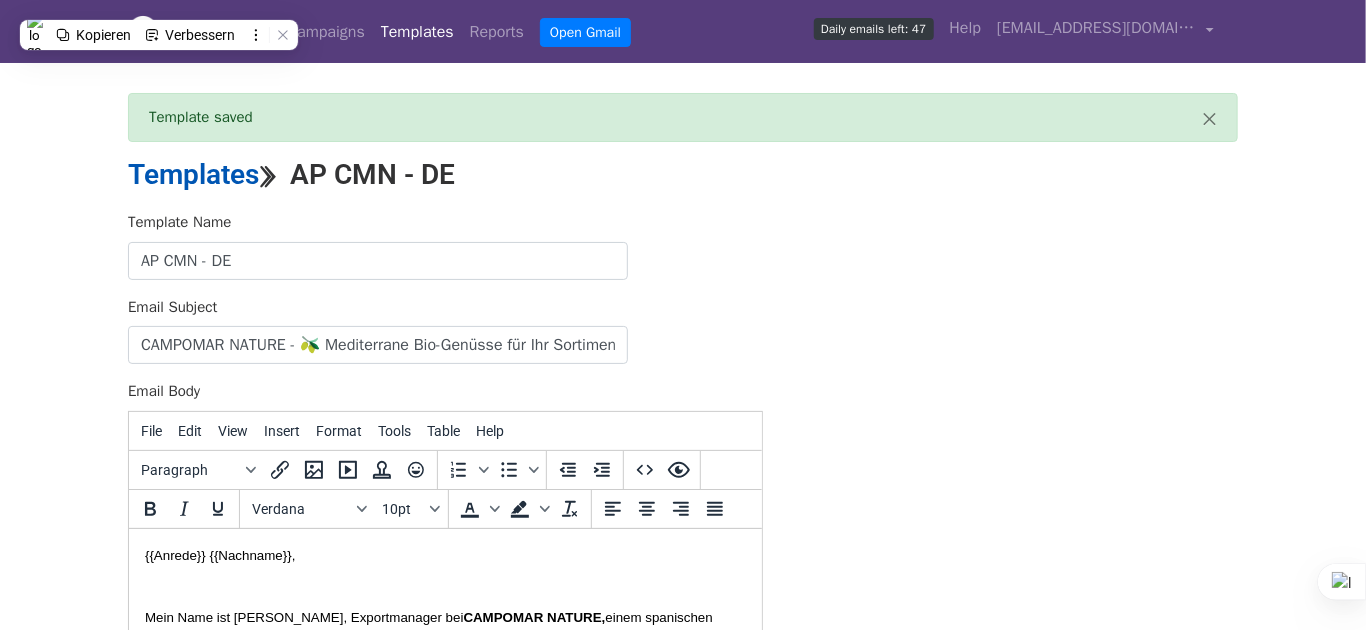 click on "Templates" at bounding box center [193, 174] 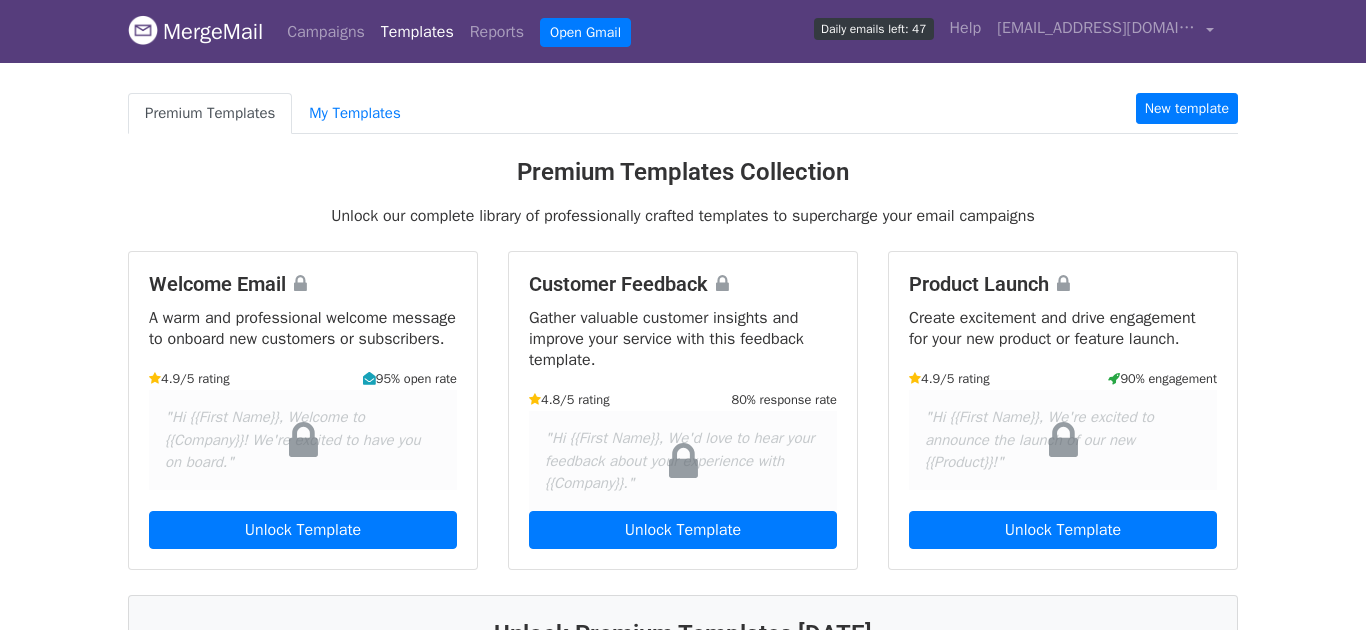 scroll, scrollTop: 0, scrollLeft: 0, axis: both 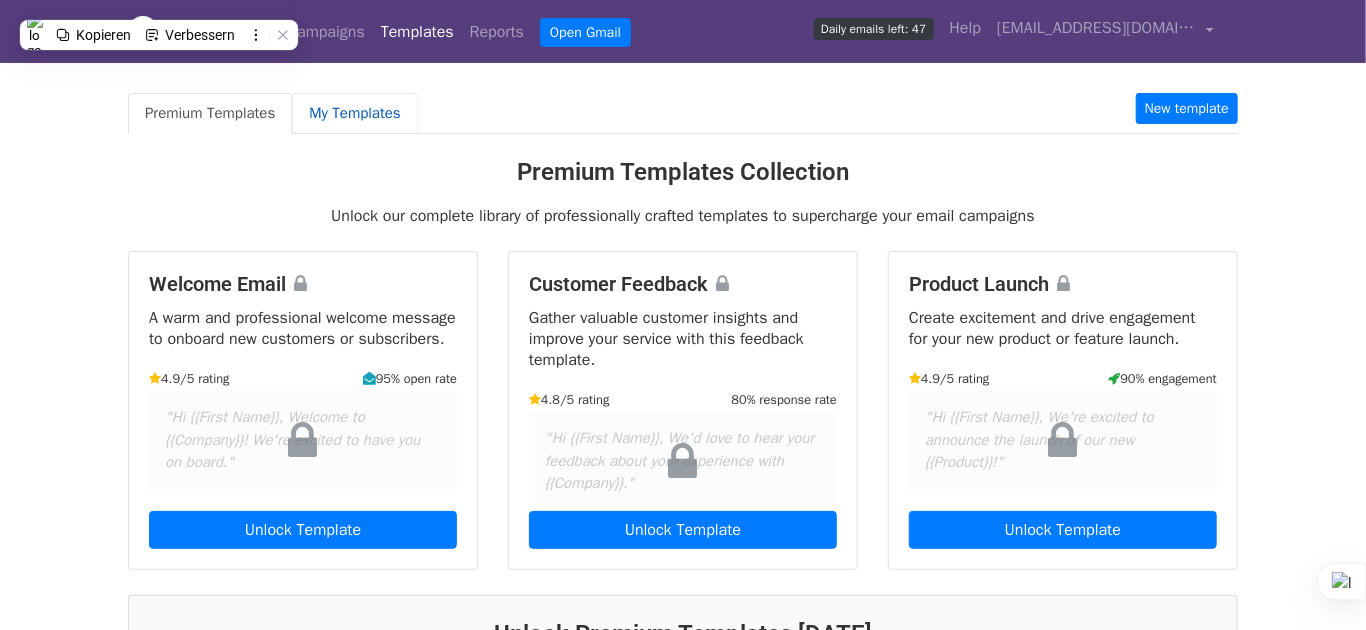 click on "My Templates" at bounding box center (354, 113) 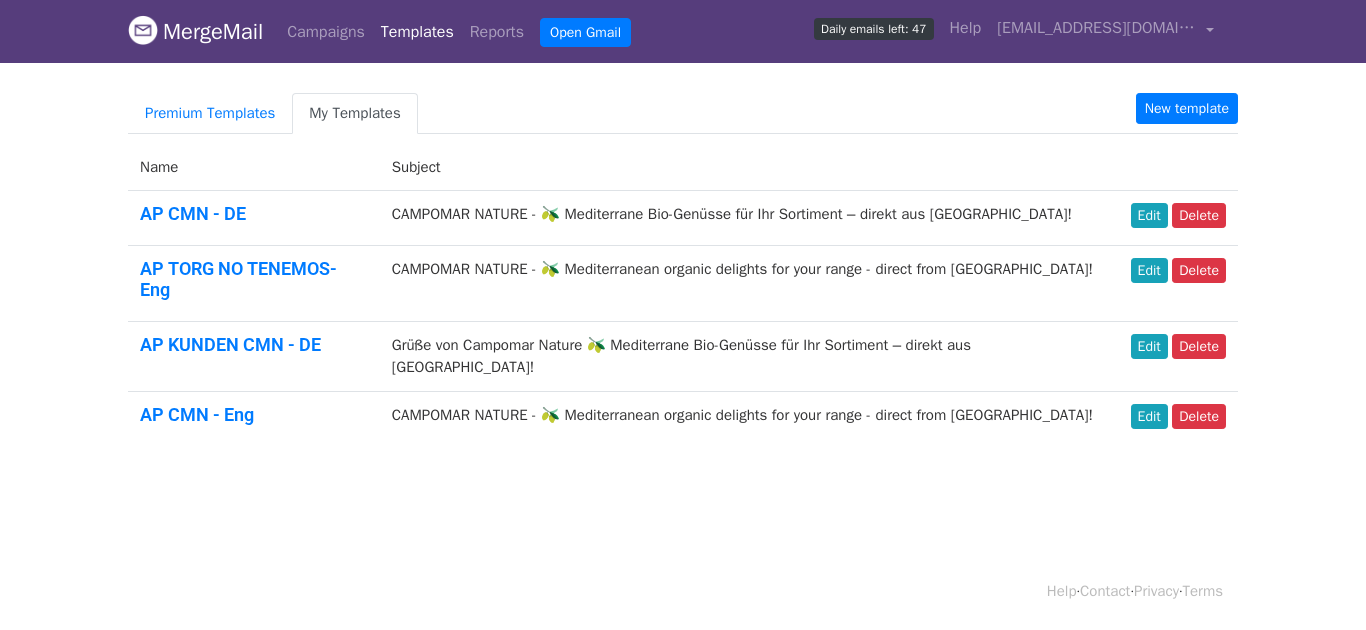 scroll, scrollTop: 0, scrollLeft: 0, axis: both 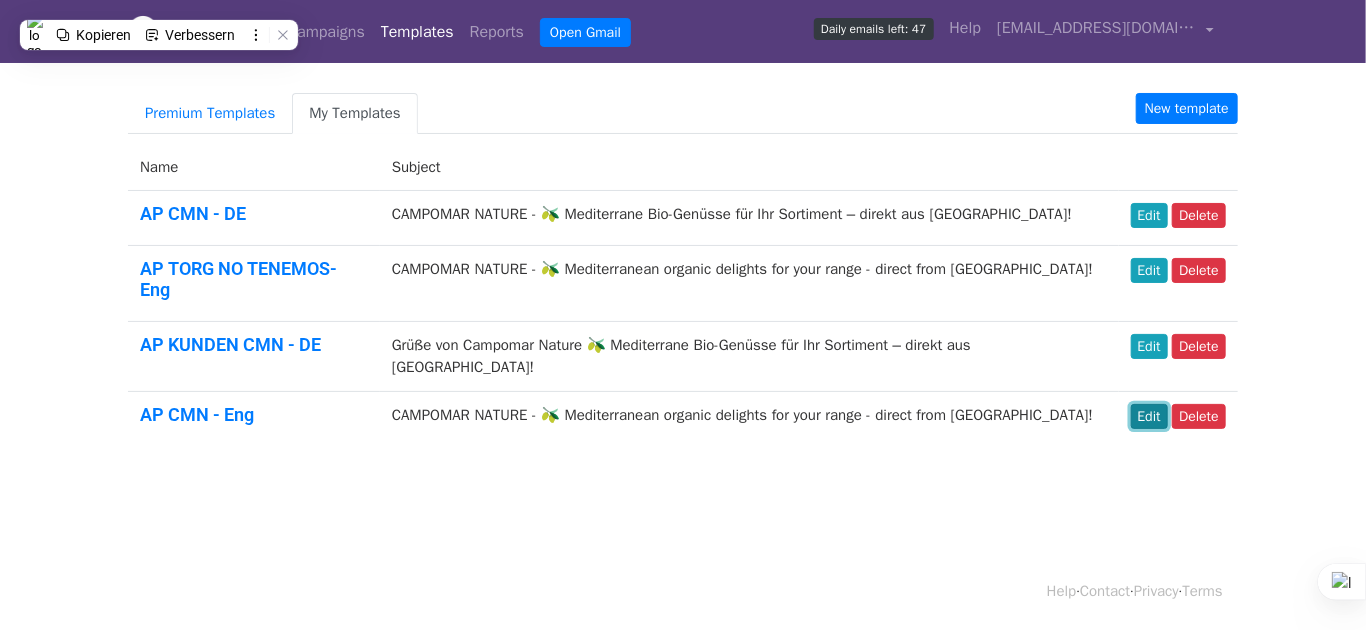 click on "Edit" at bounding box center (1149, 416) 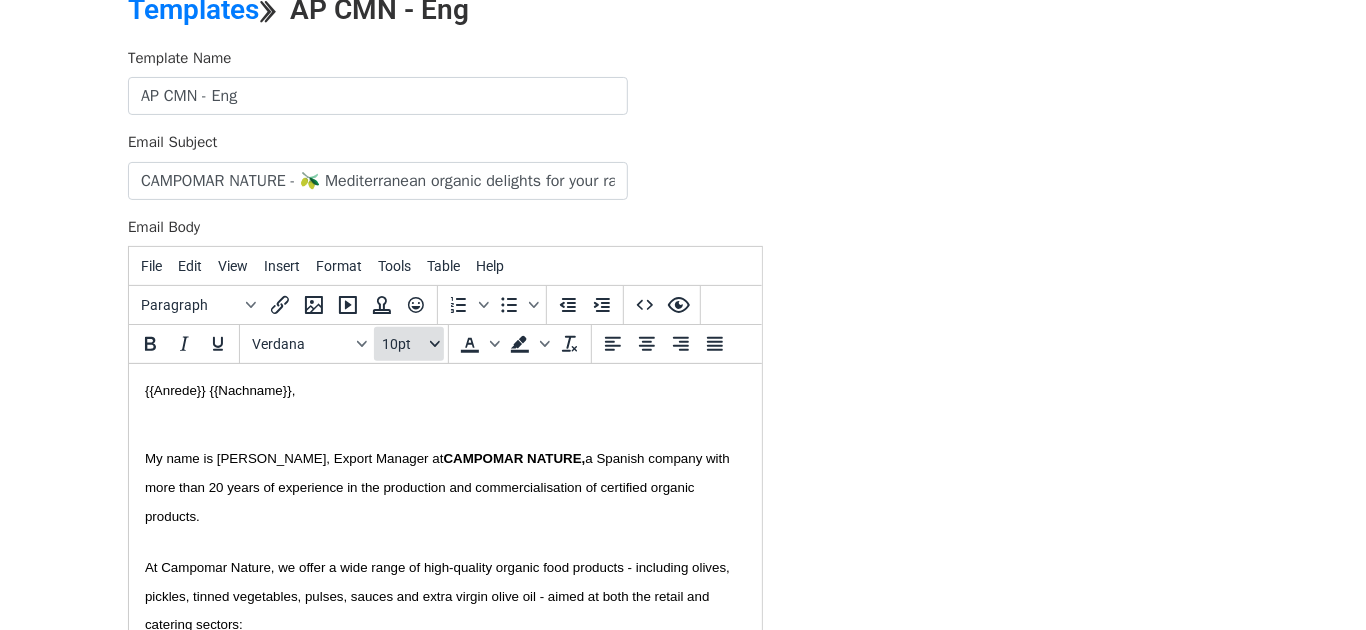 scroll, scrollTop: 201, scrollLeft: 0, axis: vertical 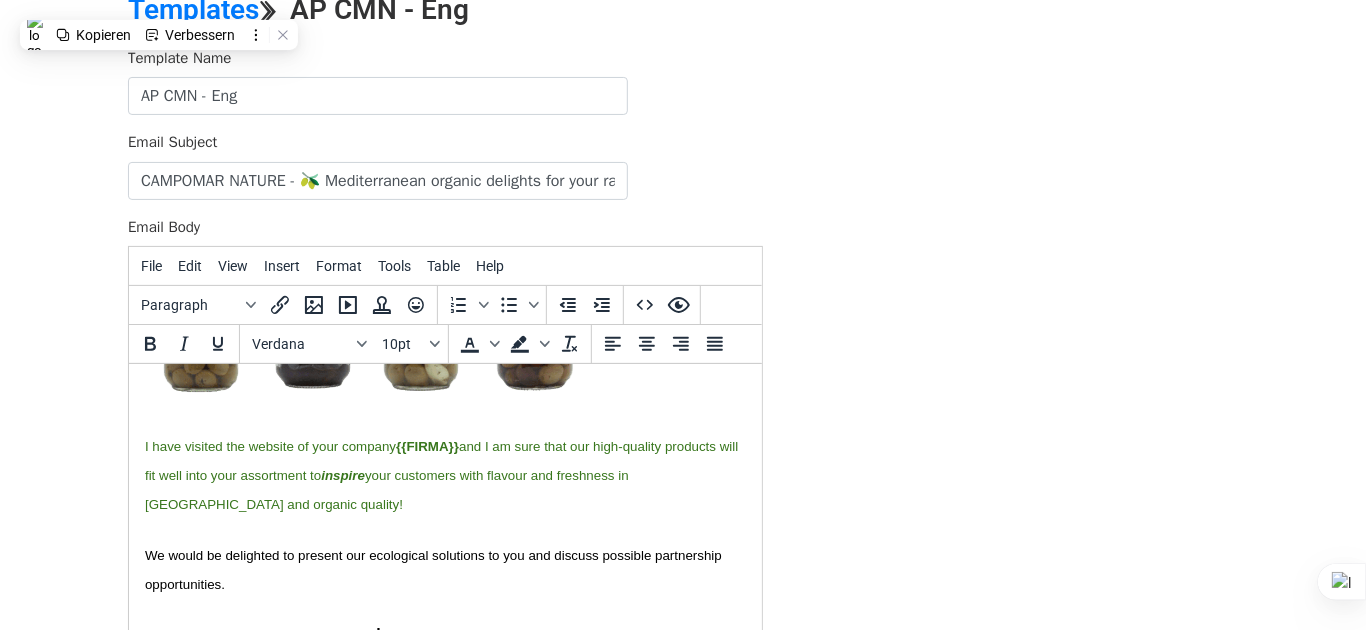 click on "We would be delighted to present our ecological solutions to you and discuss possible partnership opportunities." at bounding box center [434, 569] 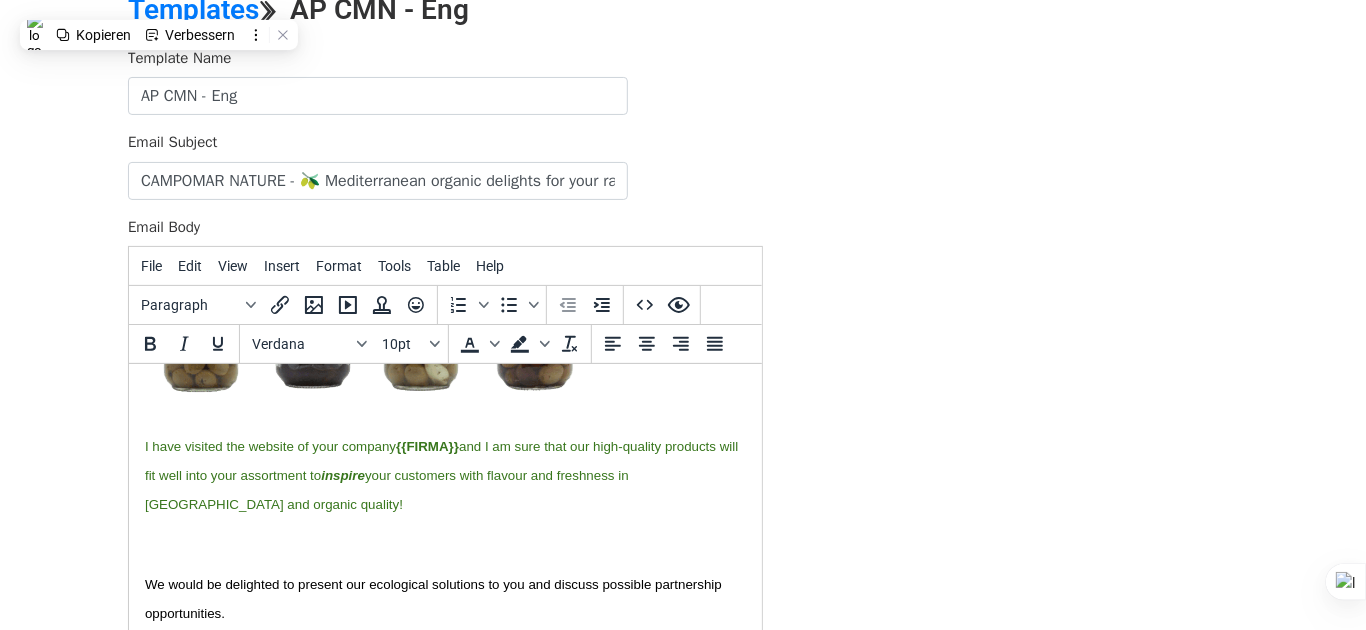 paste 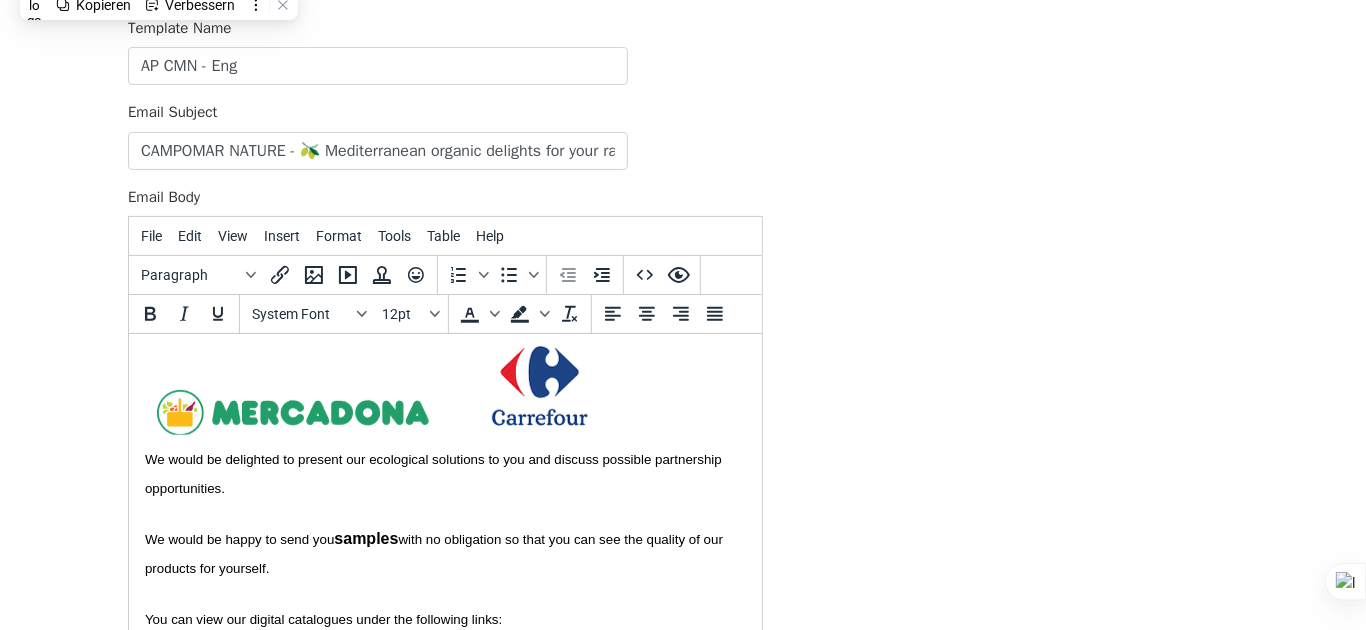 scroll, scrollTop: 854, scrollLeft: 0, axis: vertical 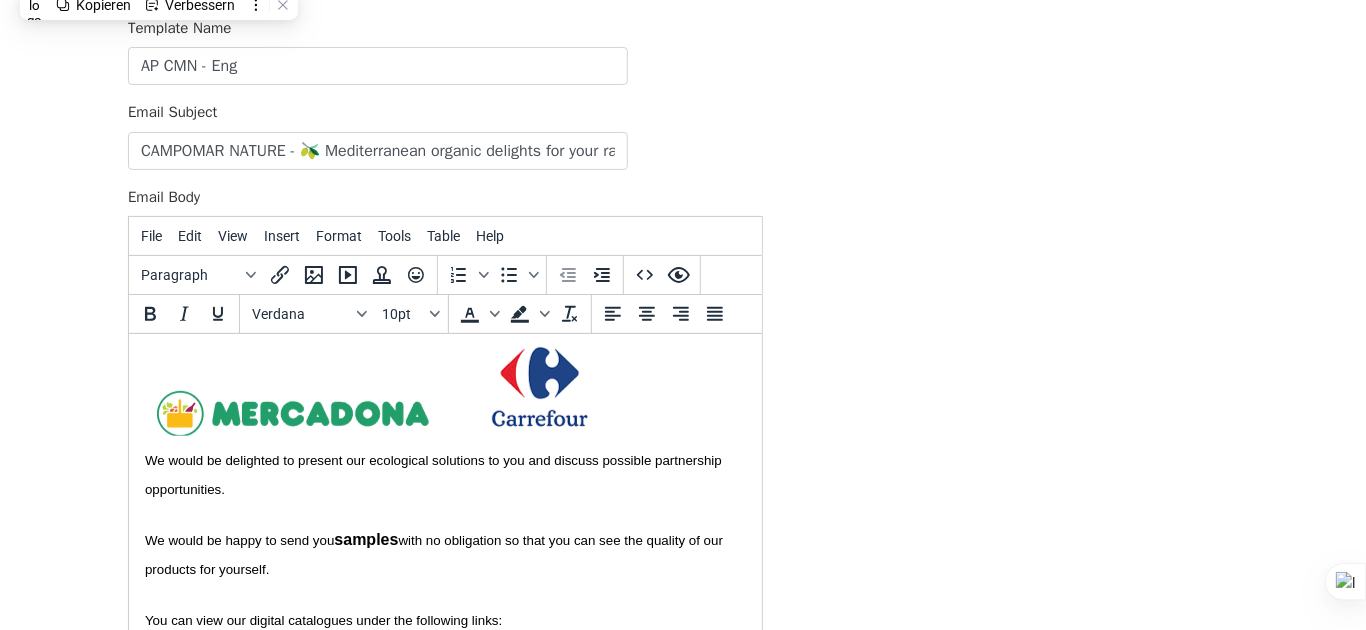 click on "We would be delighted to present our ecological solutions to you and discuss possible partnership opportunities." at bounding box center [434, 475] 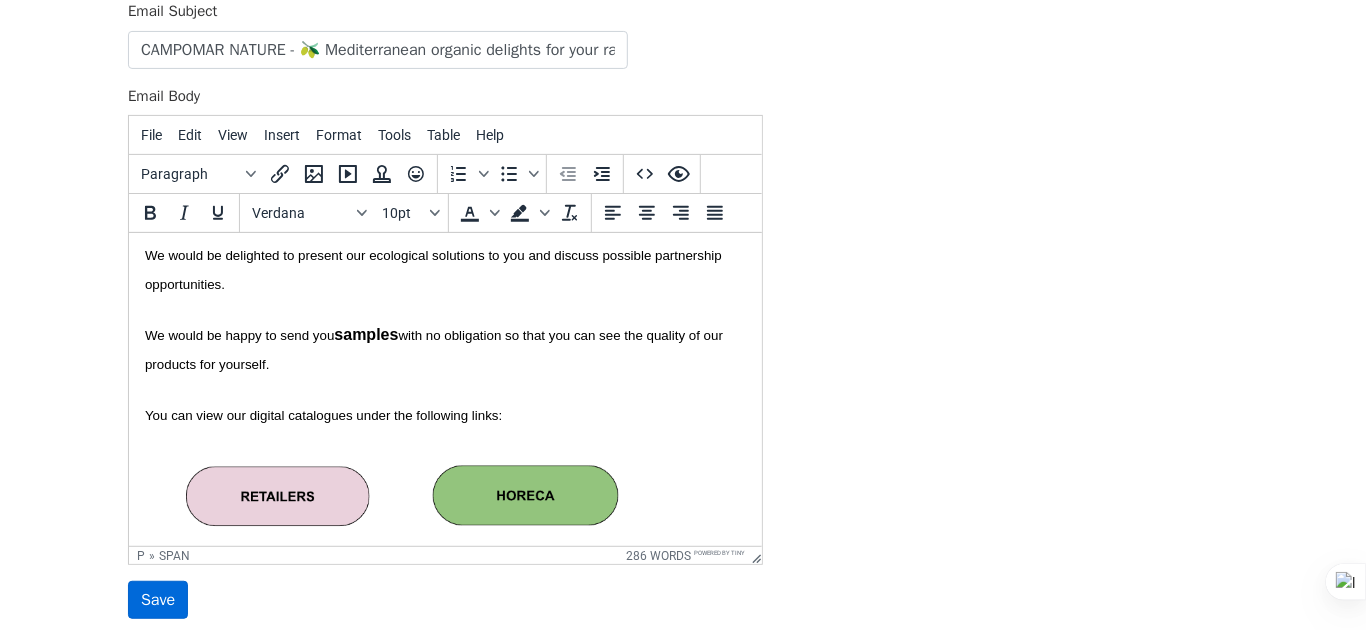 scroll, scrollTop: 988, scrollLeft: 0, axis: vertical 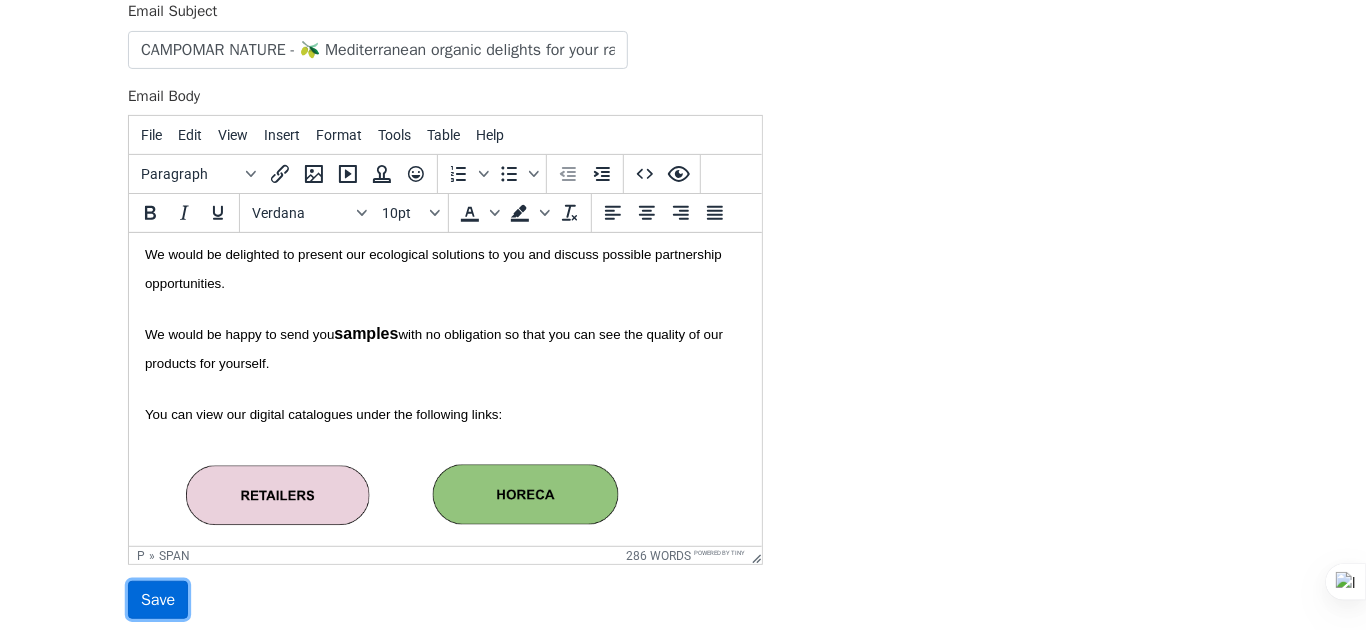 click on "Save" at bounding box center [158, 600] 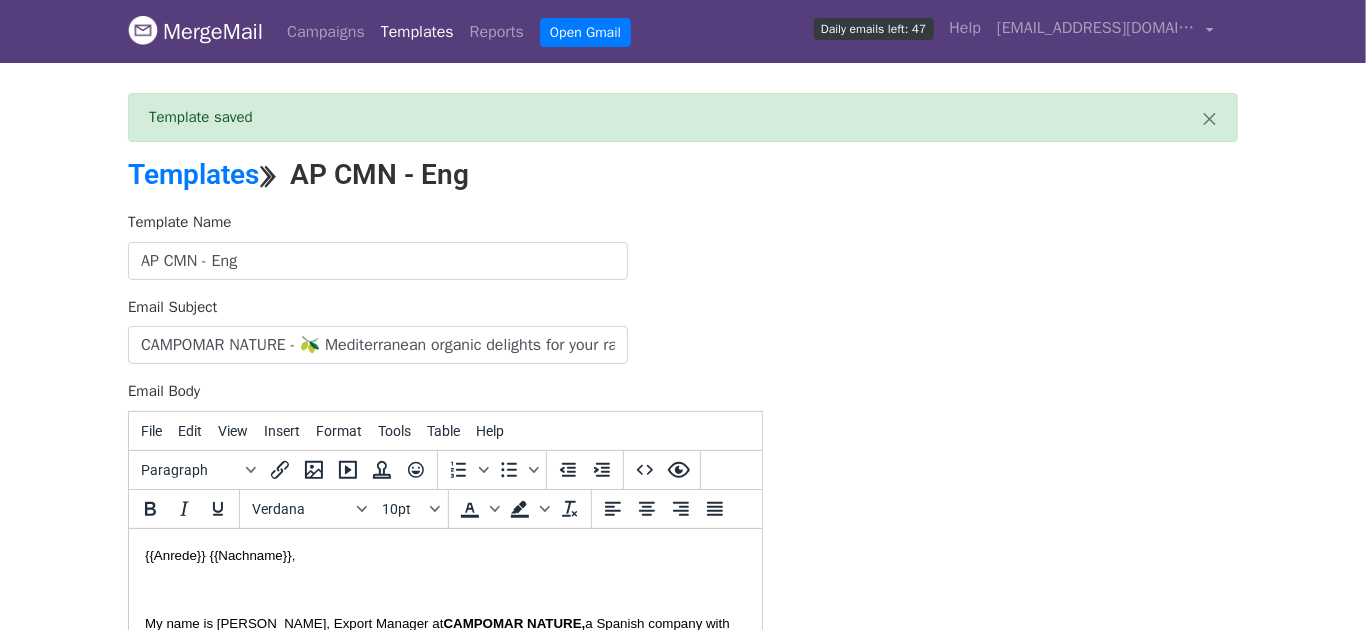 scroll, scrollTop: 0, scrollLeft: 0, axis: both 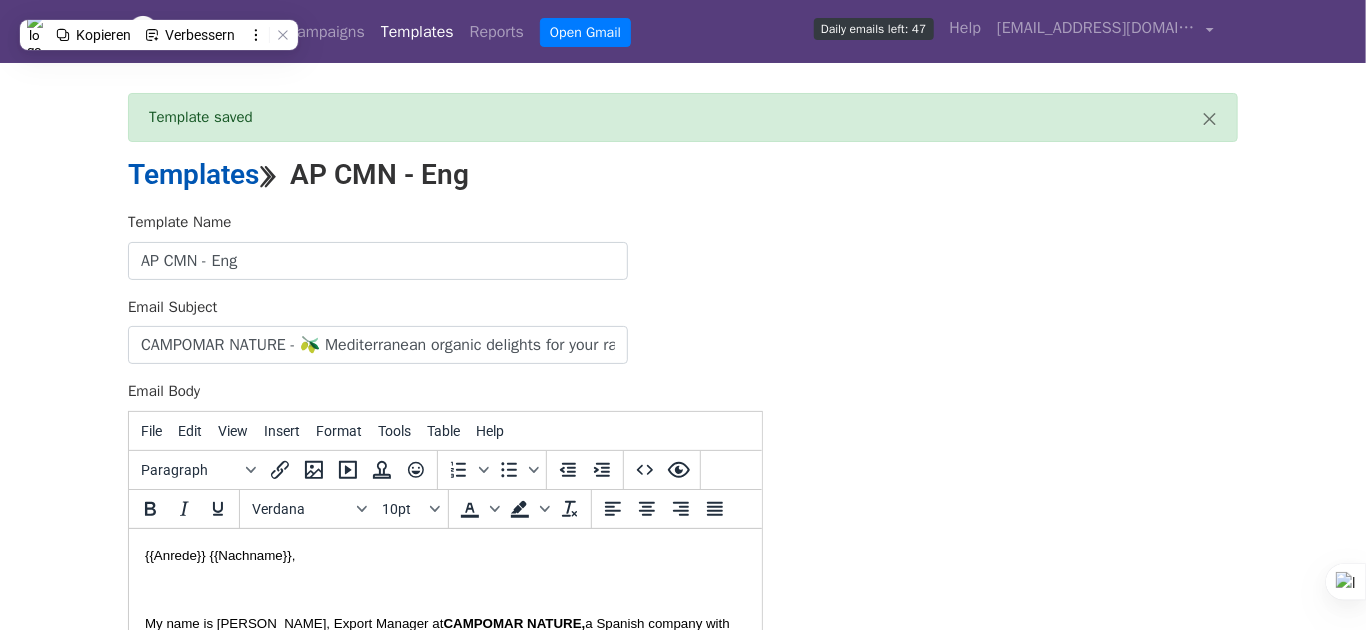 click on "Templates" at bounding box center [193, 174] 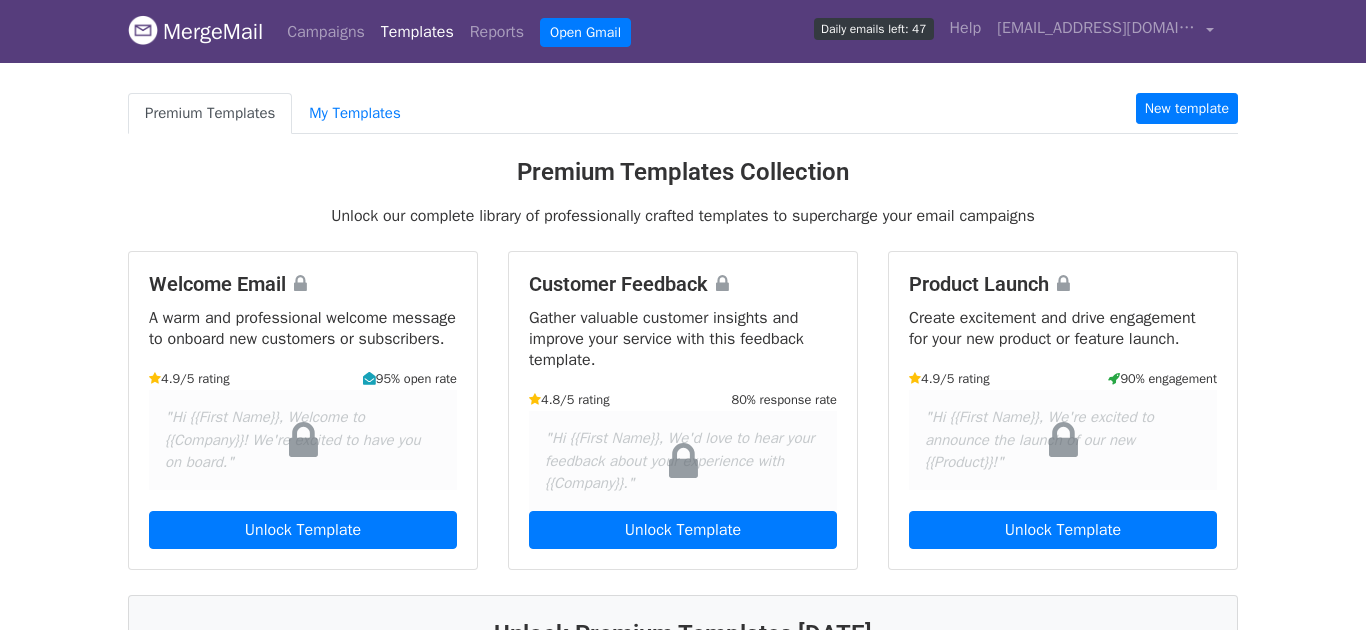 scroll, scrollTop: 0, scrollLeft: 0, axis: both 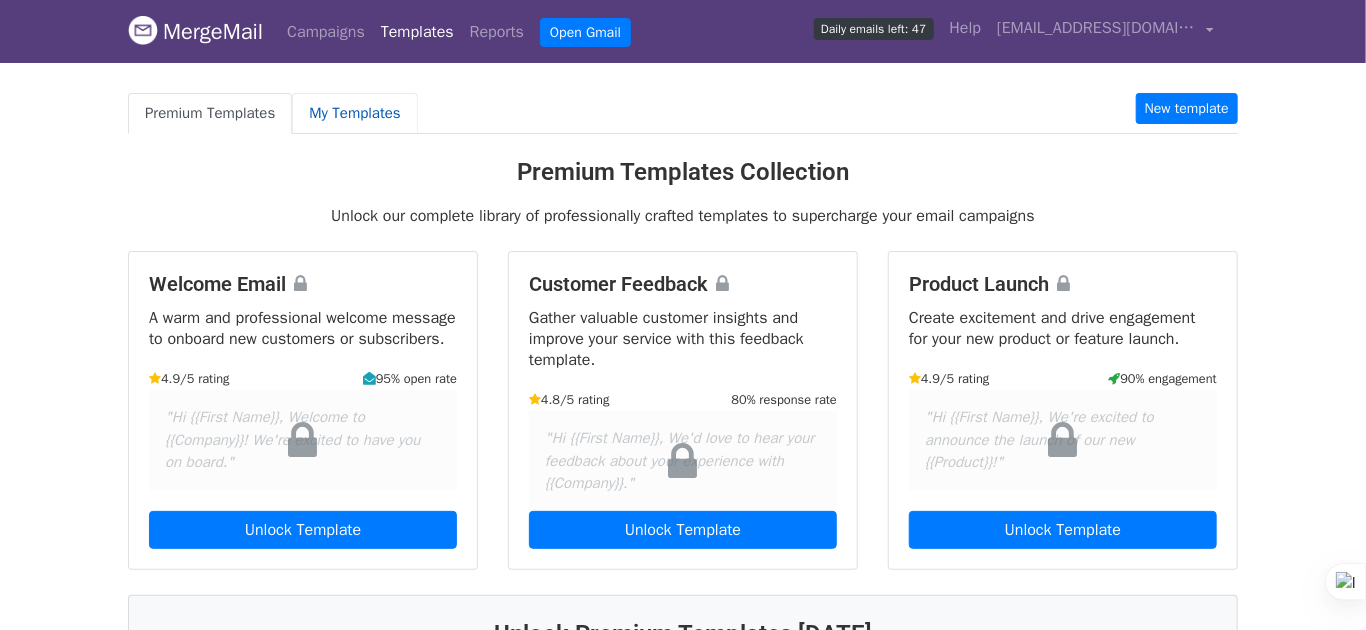 click on "My Templates" at bounding box center (354, 113) 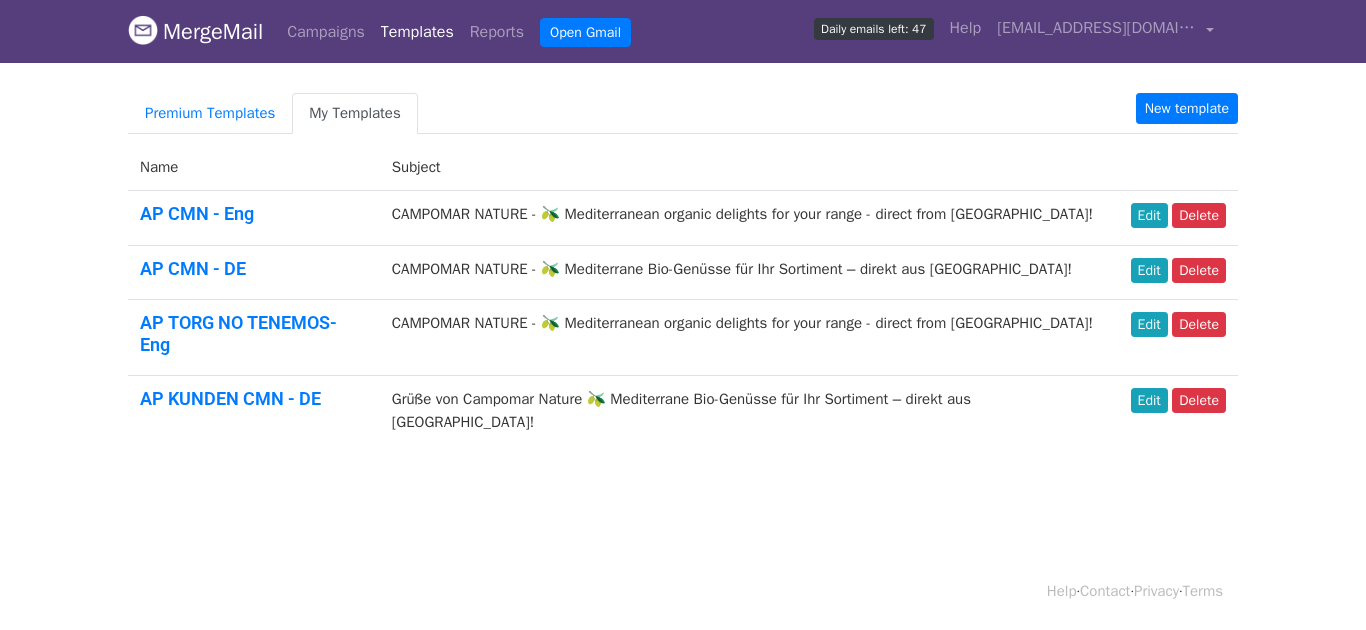 scroll, scrollTop: 0, scrollLeft: 0, axis: both 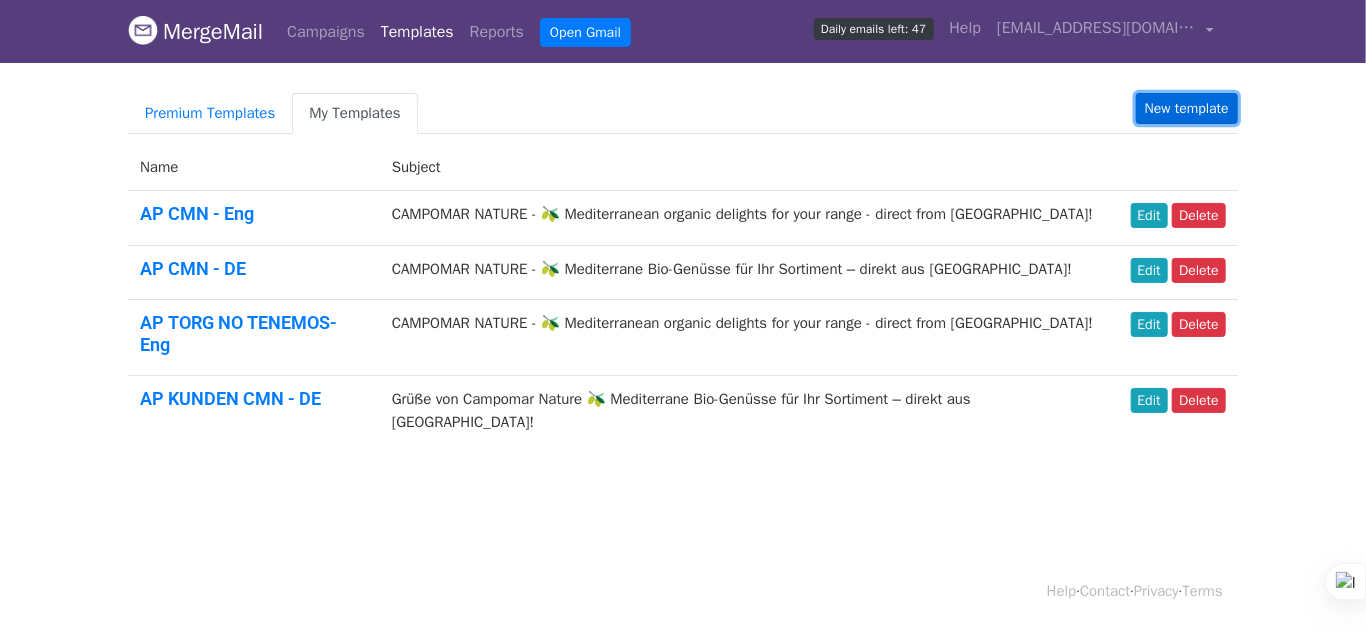 click on "New template" at bounding box center [1187, 108] 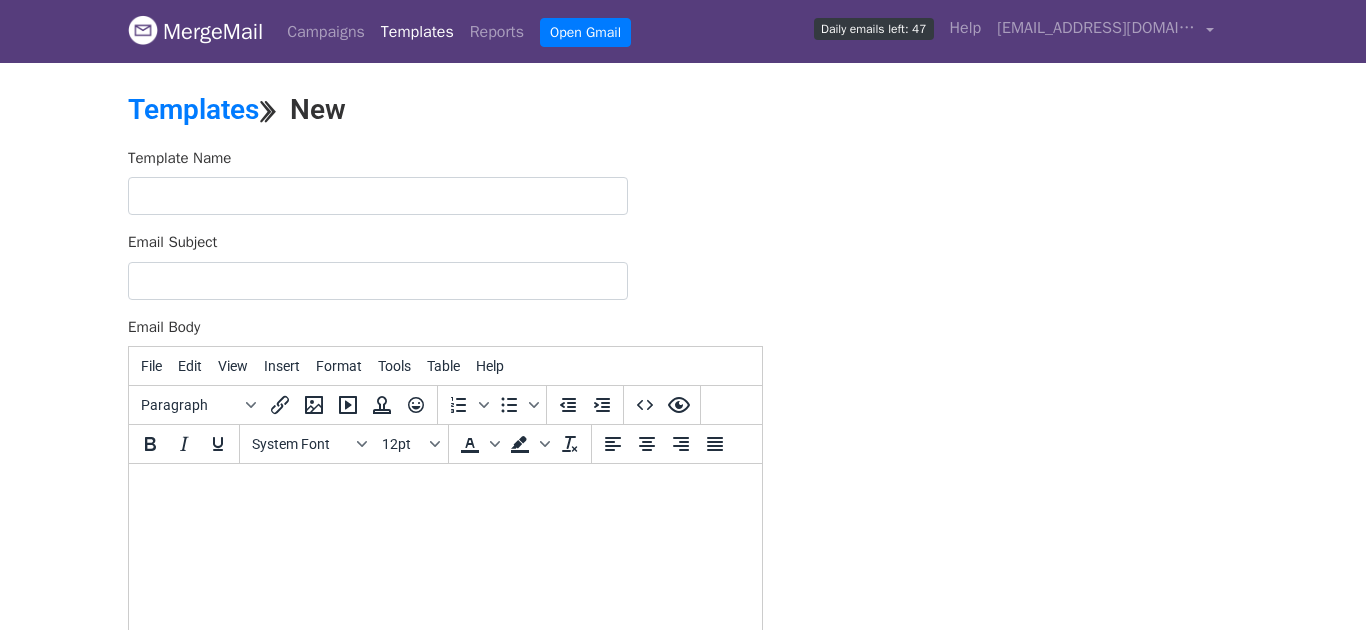 drag, startPoint x: 0, startPoint y: 0, endPoint x: 385, endPoint y: 202, distance: 434.77466 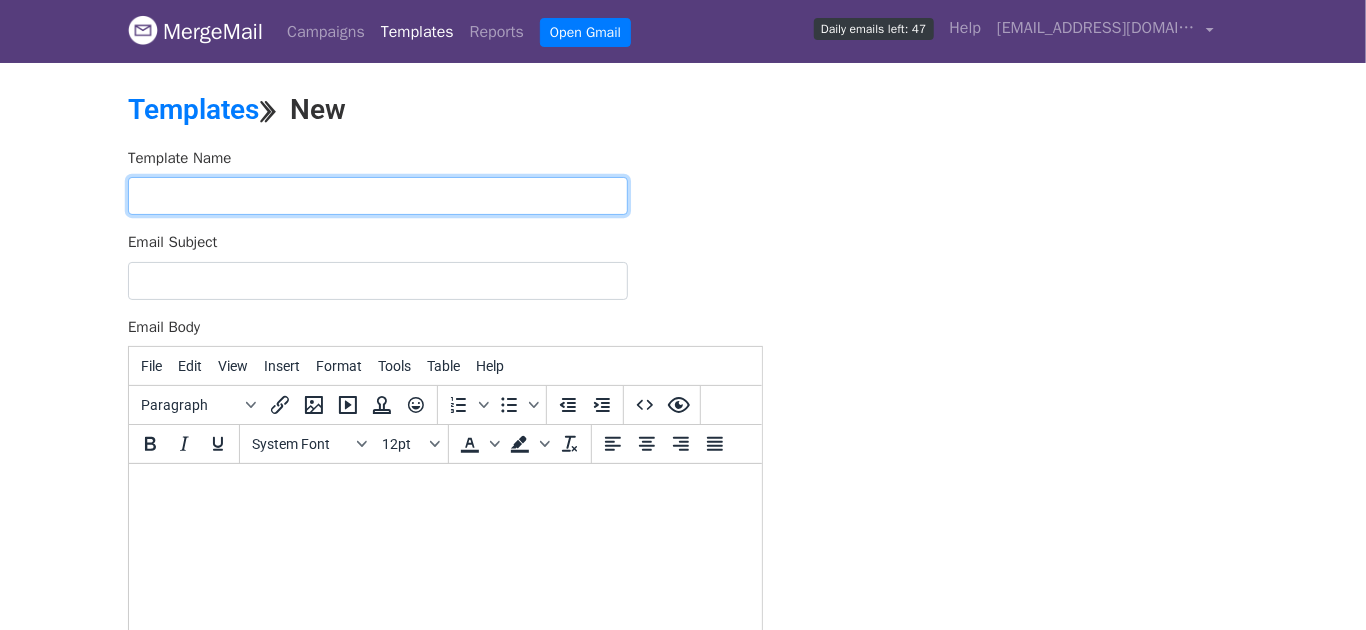click at bounding box center (378, 196) 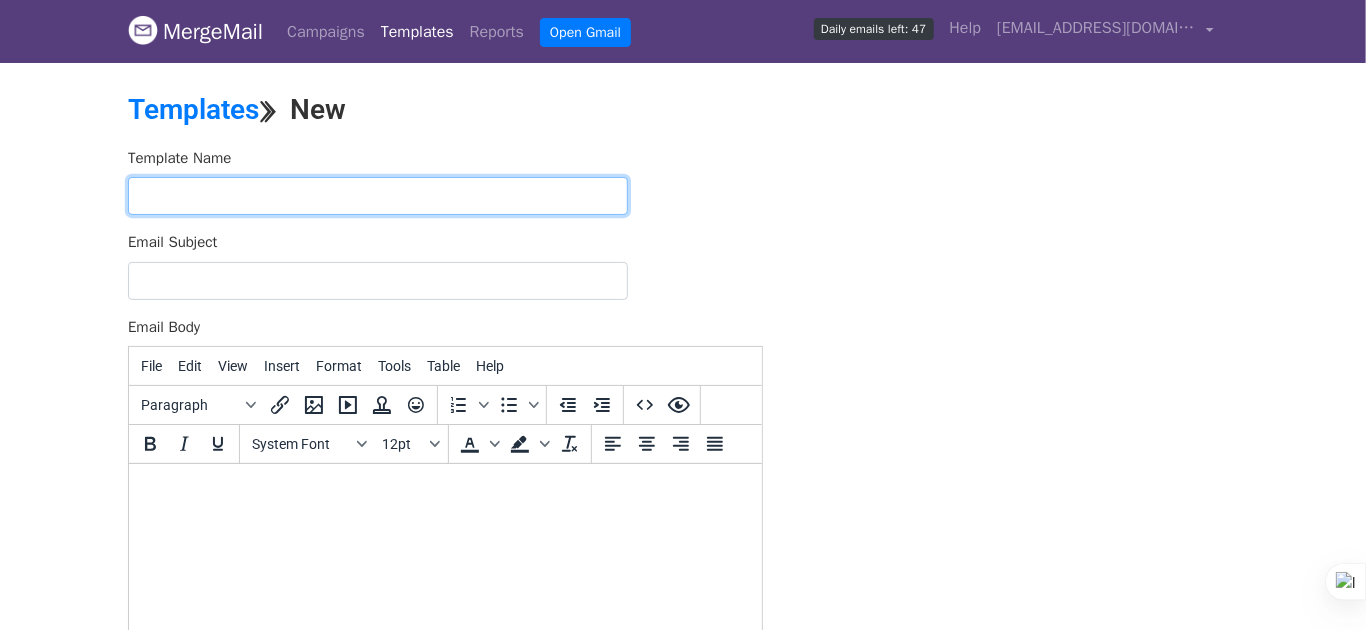 paste on "AP TORG SI TENEMOS- Eng" 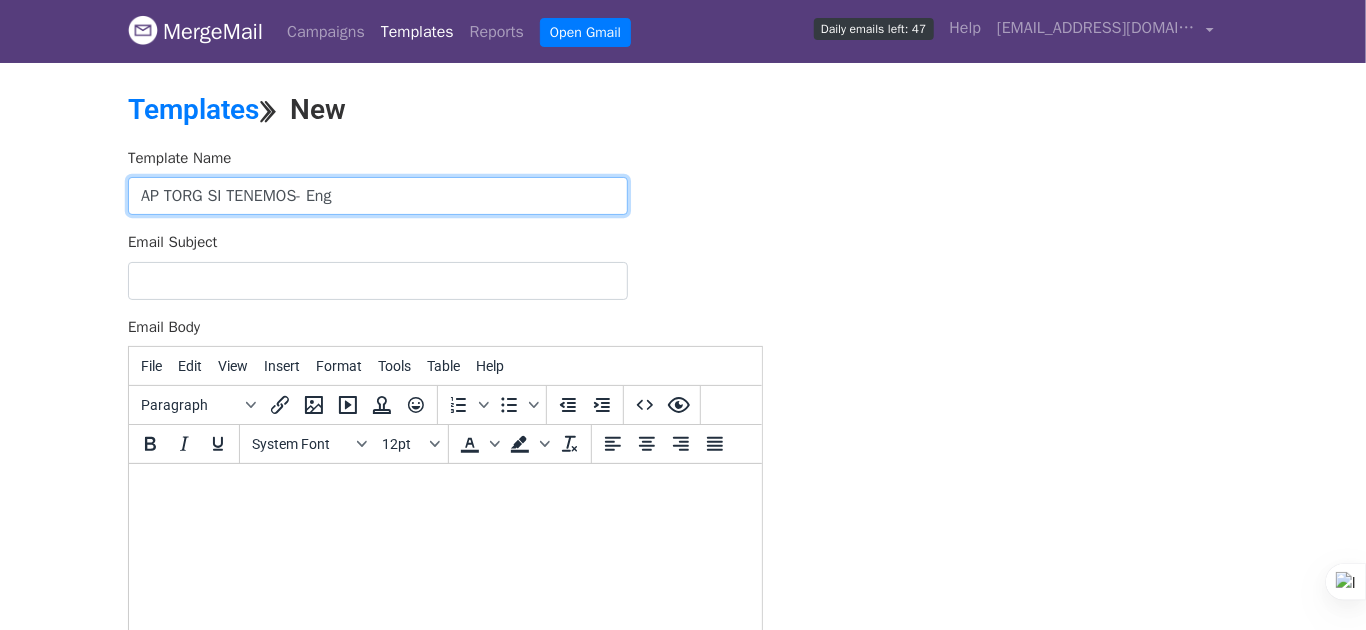 type on "AP TORG SI TENEMOS- Eng" 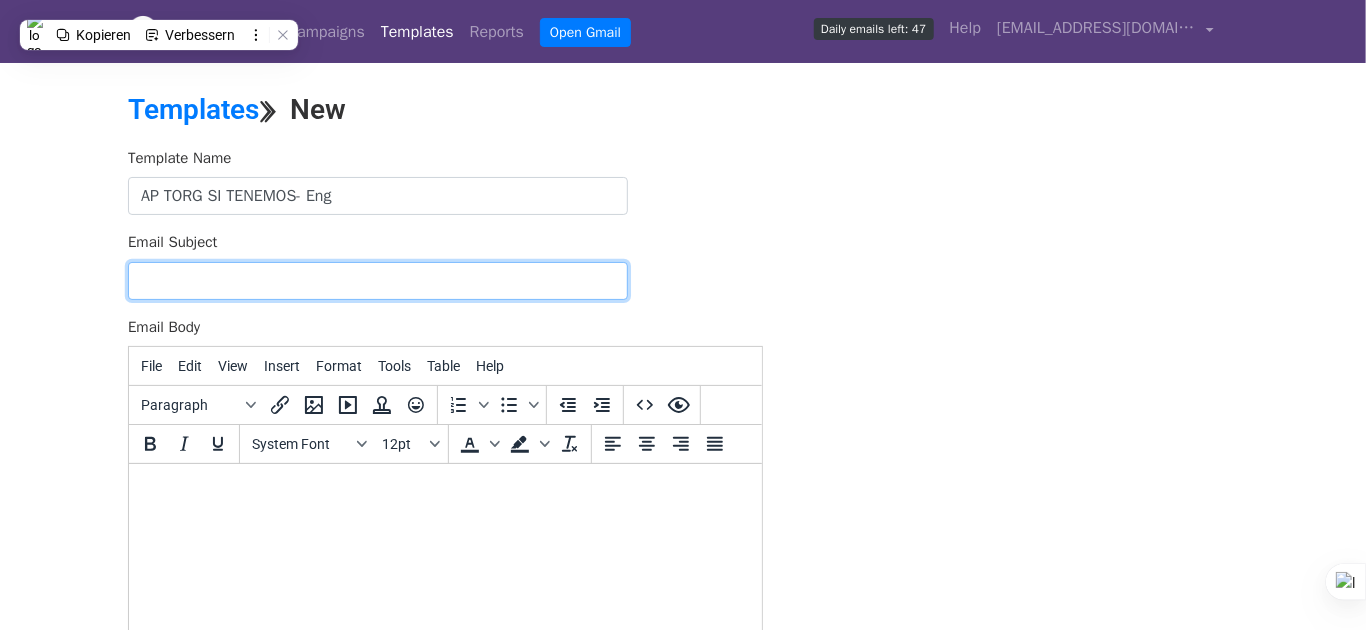 paste on "CAMPOMAR NATURE - 🫒 Mediterranean organic delights for your range - direct from Spain!" 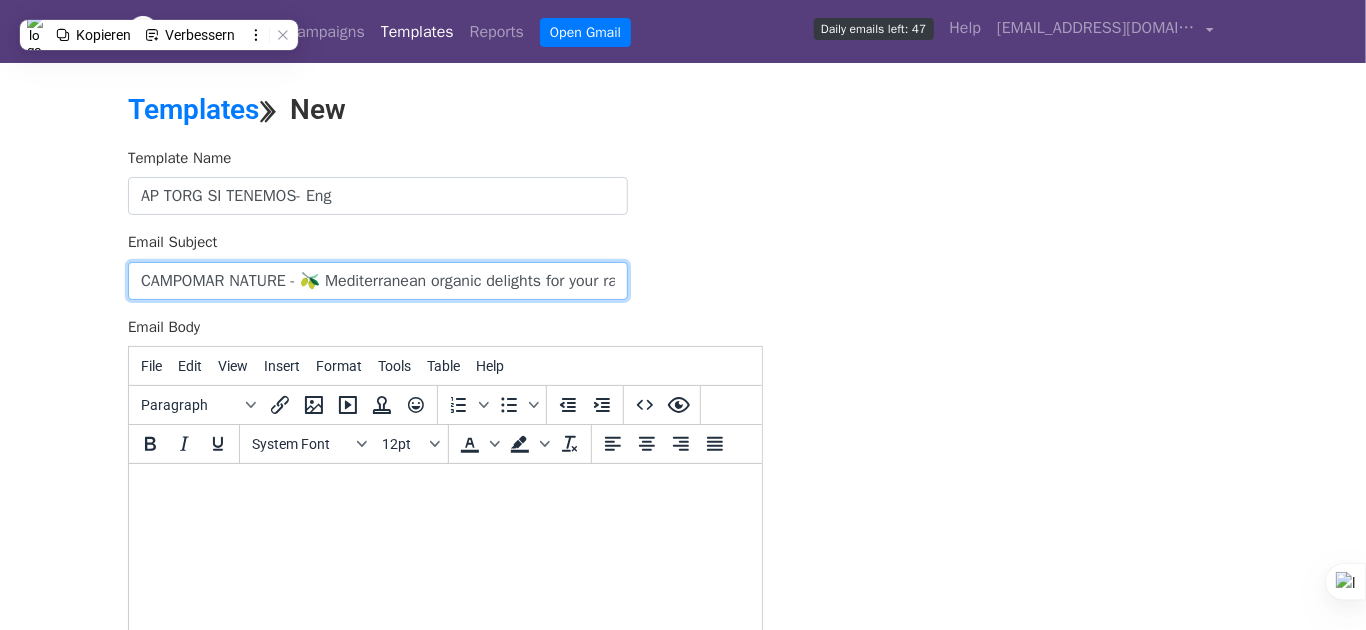 scroll, scrollTop: 0, scrollLeft: 188, axis: horizontal 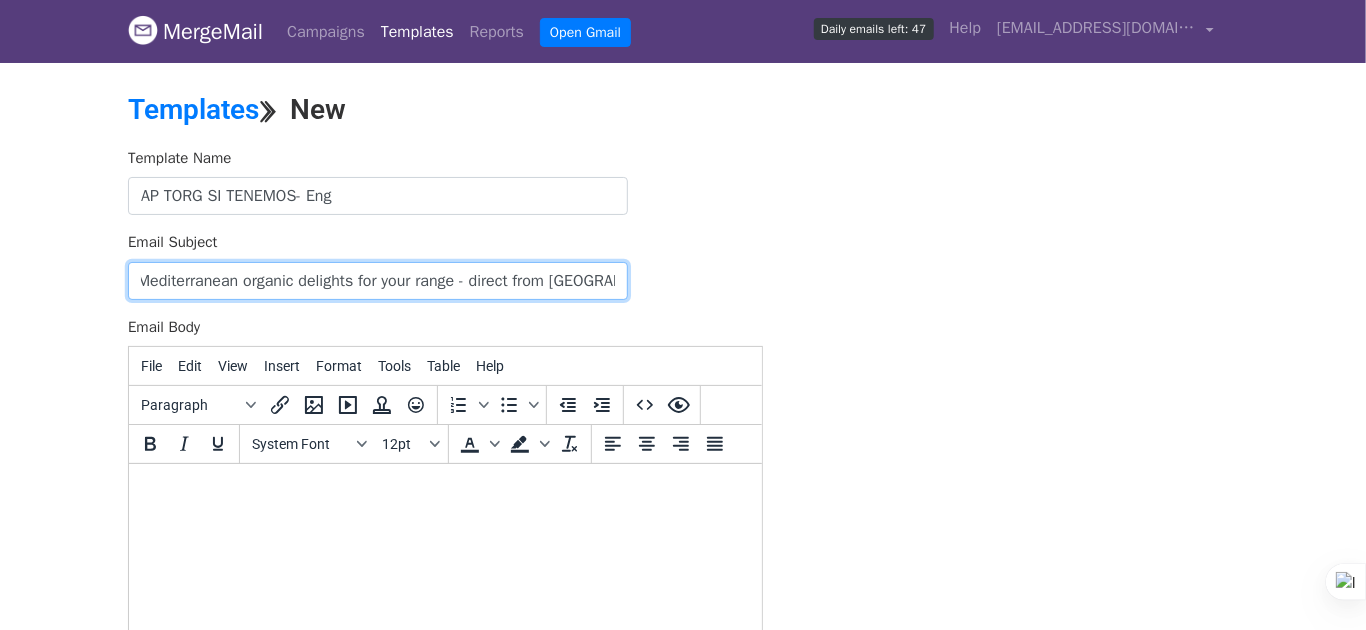 type on "CAMPOMAR NATURE - 🫒 Mediterranean organic delights for your range - direct from Spain!" 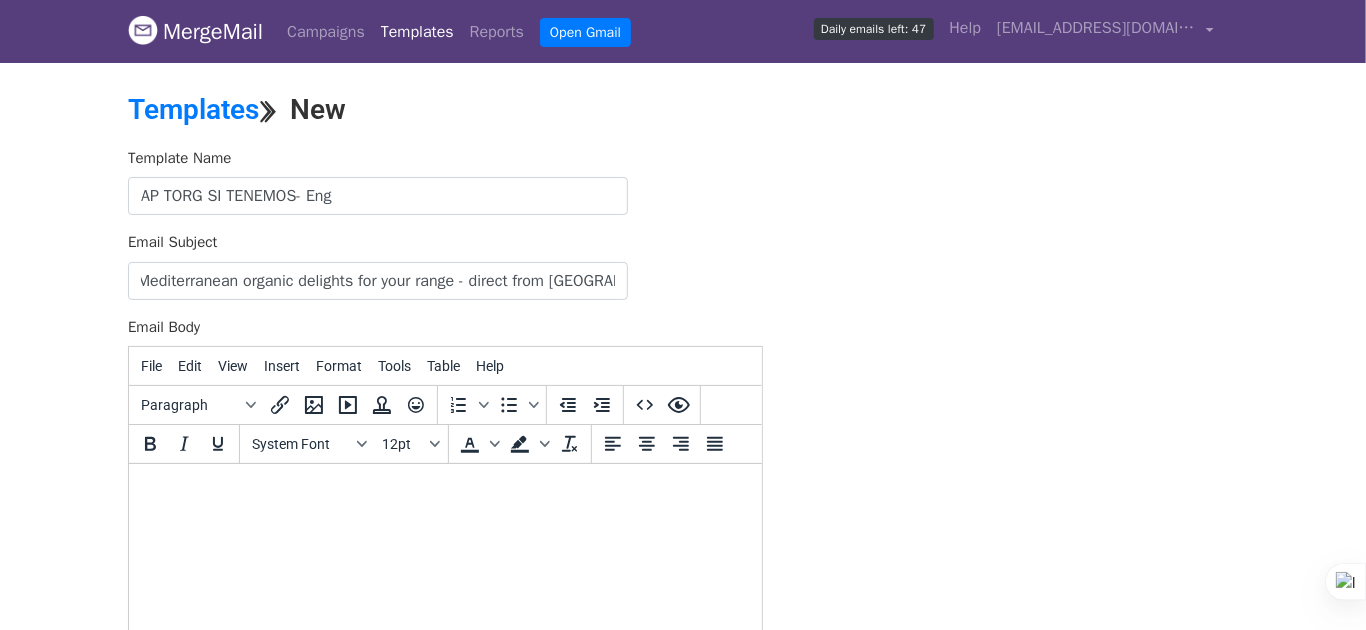 scroll, scrollTop: 0, scrollLeft: 0, axis: both 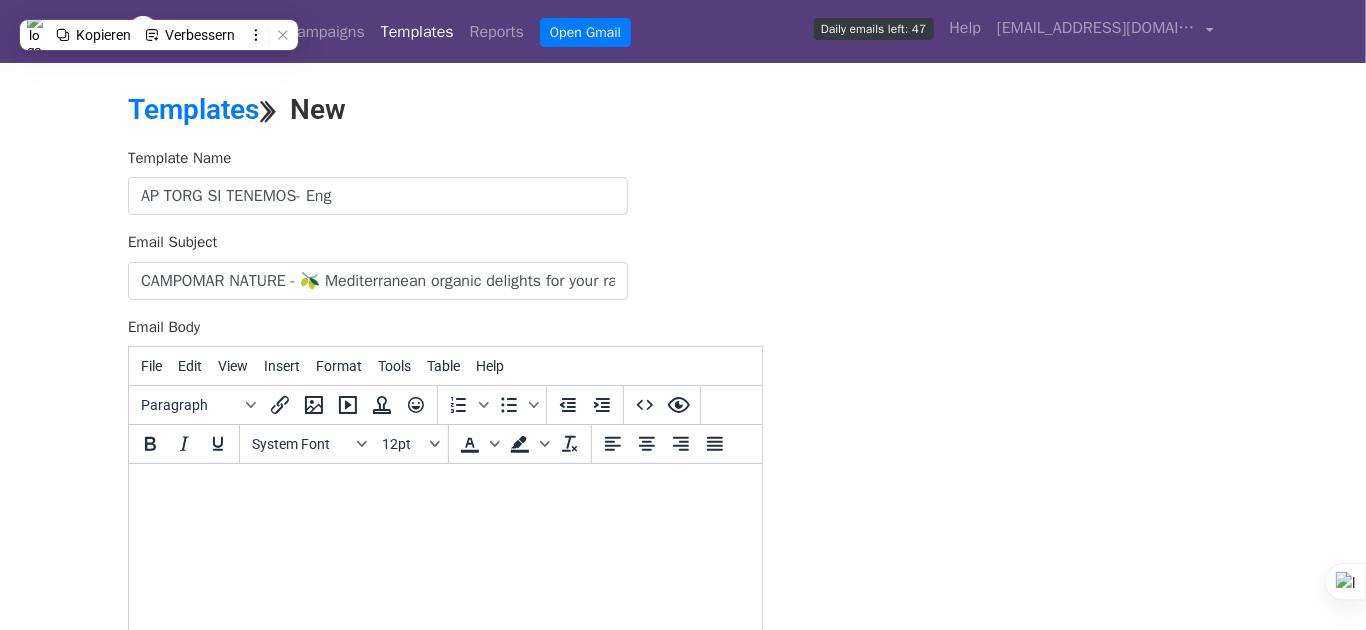 paste 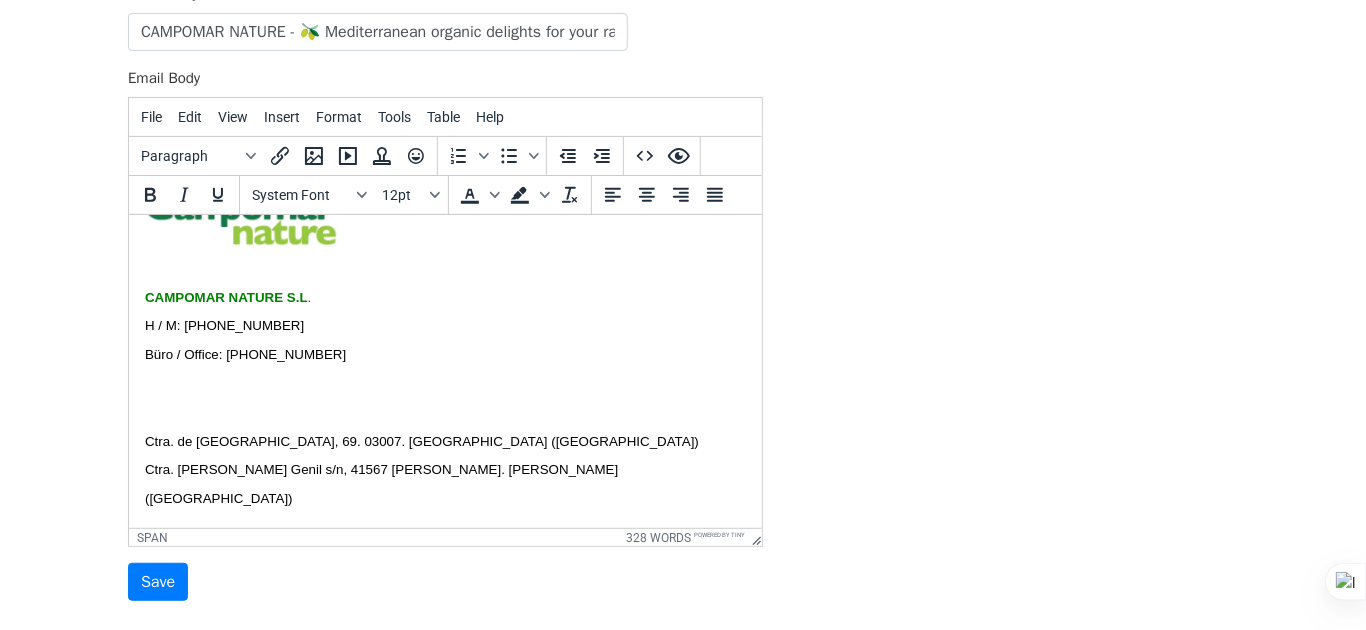 scroll, scrollTop: 380, scrollLeft: 0, axis: vertical 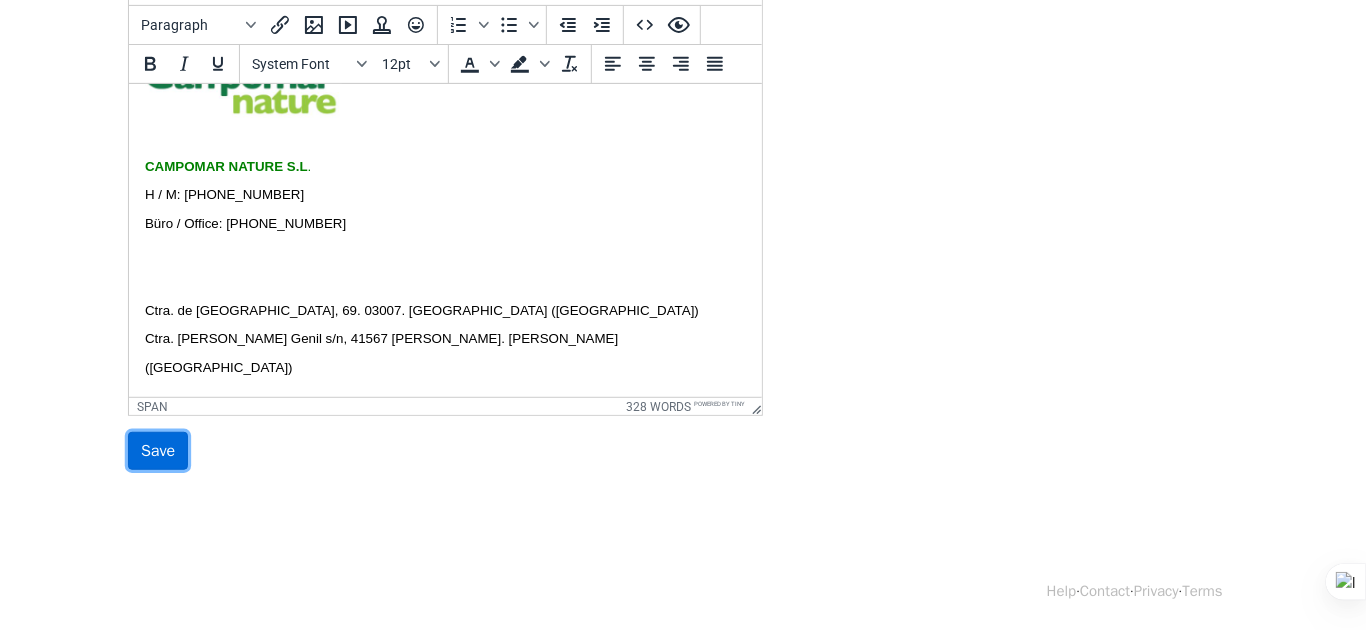 drag, startPoint x: 152, startPoint y: 450, endPoint x: 166, endPoint y: 443, distance: 15.652476 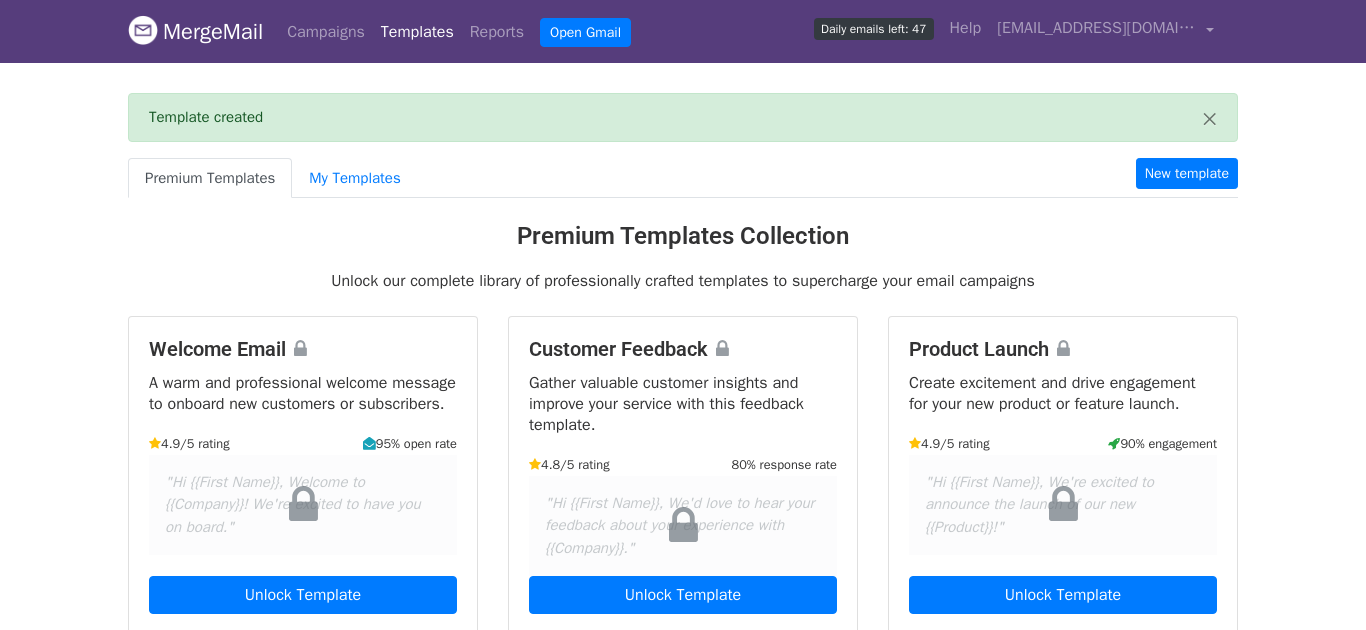 scroll, scrollTop: 0, scrollLeft: 0, axis: both 